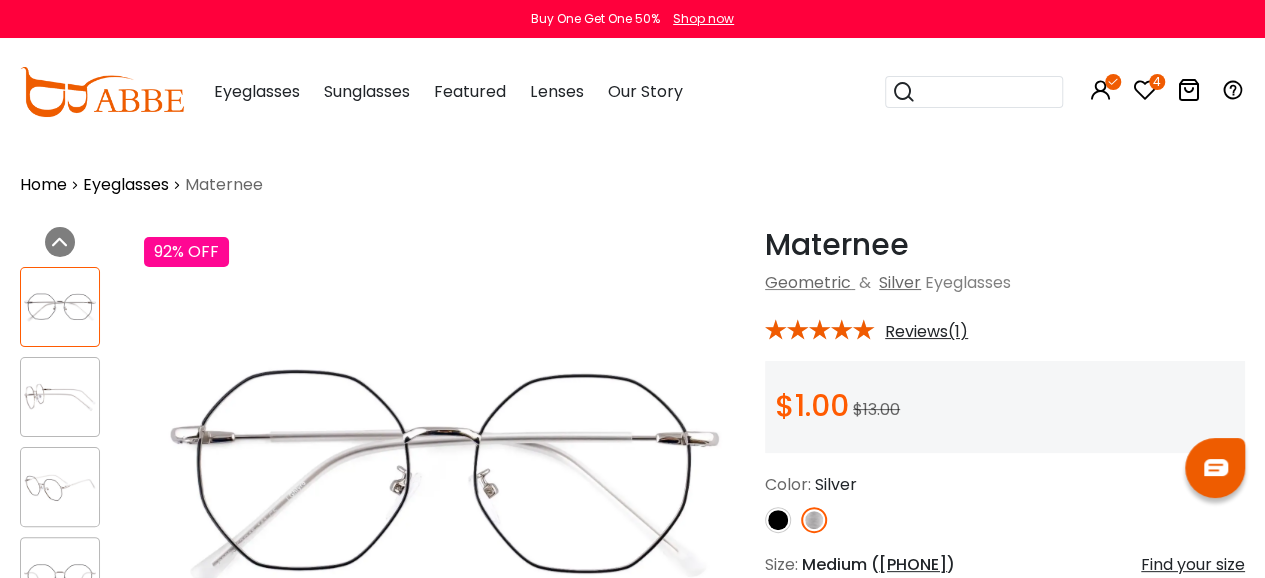 scroll, scrollTop: 0, scrollLeft: 0, axis: both 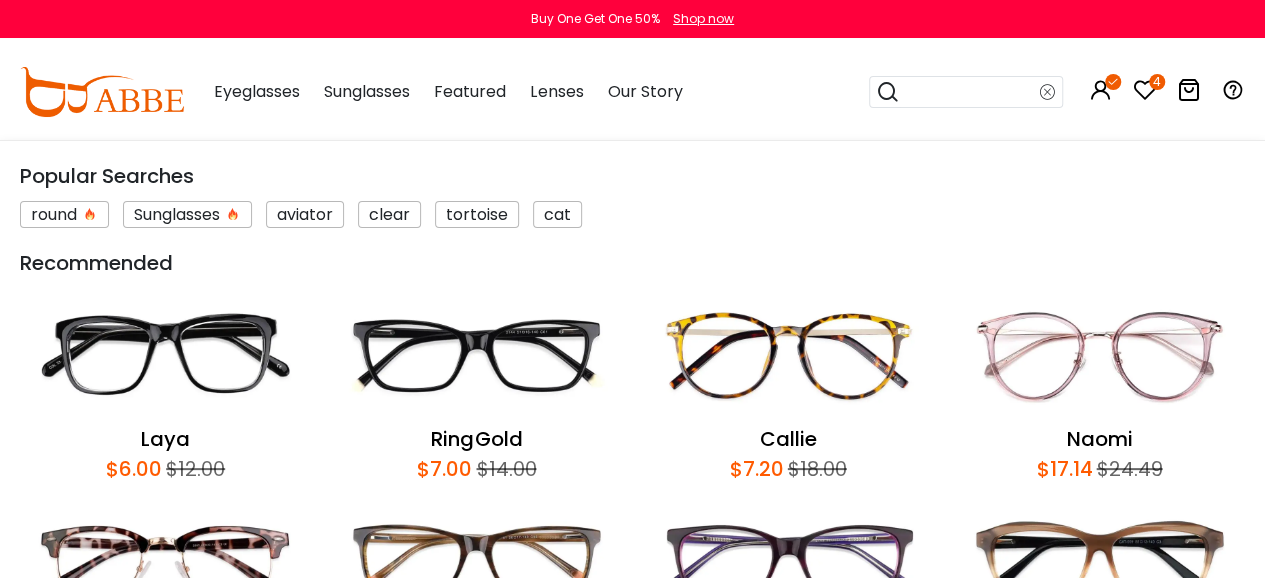 click at bounding box center (970, 92) 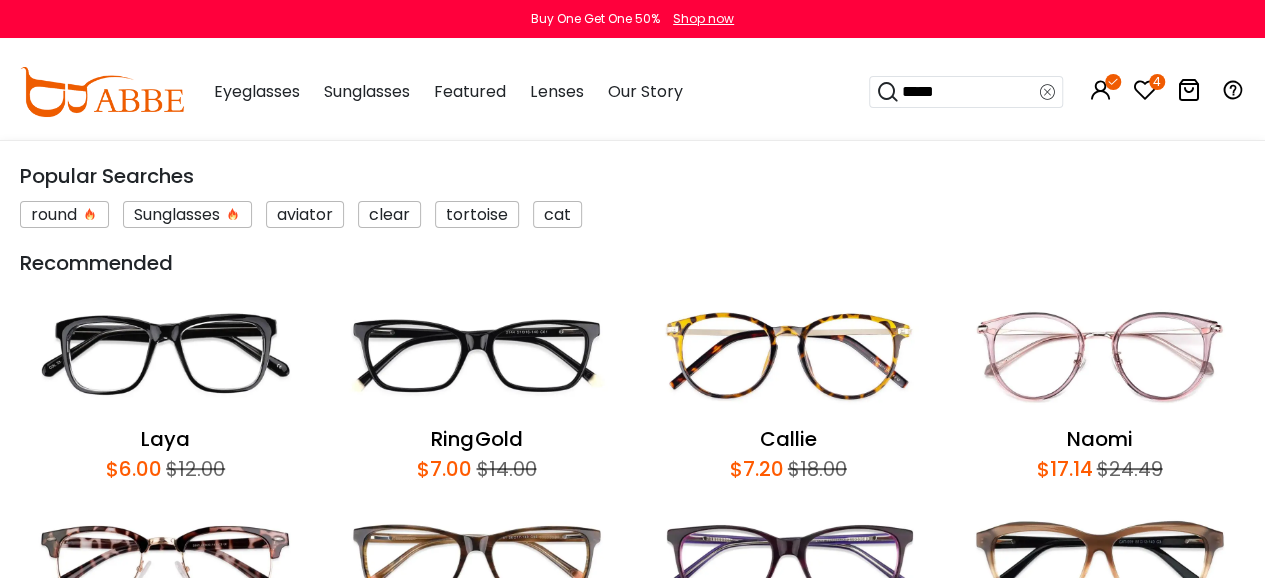 type on "******" 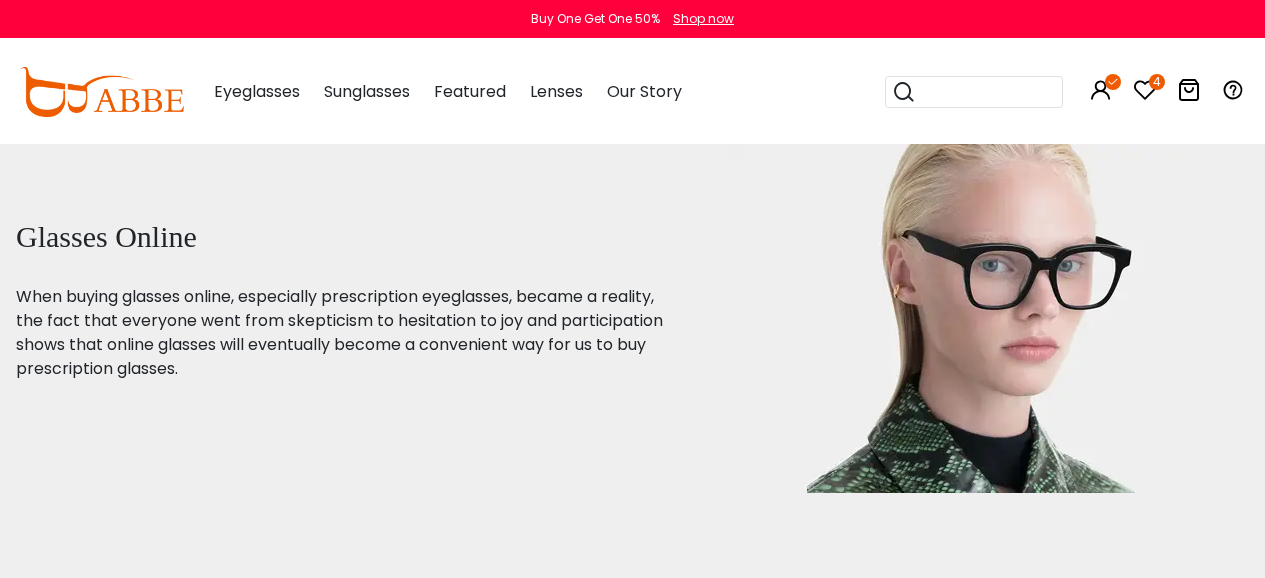 scroll, scrollTop: 0, scrollLeft: 0, axis: both 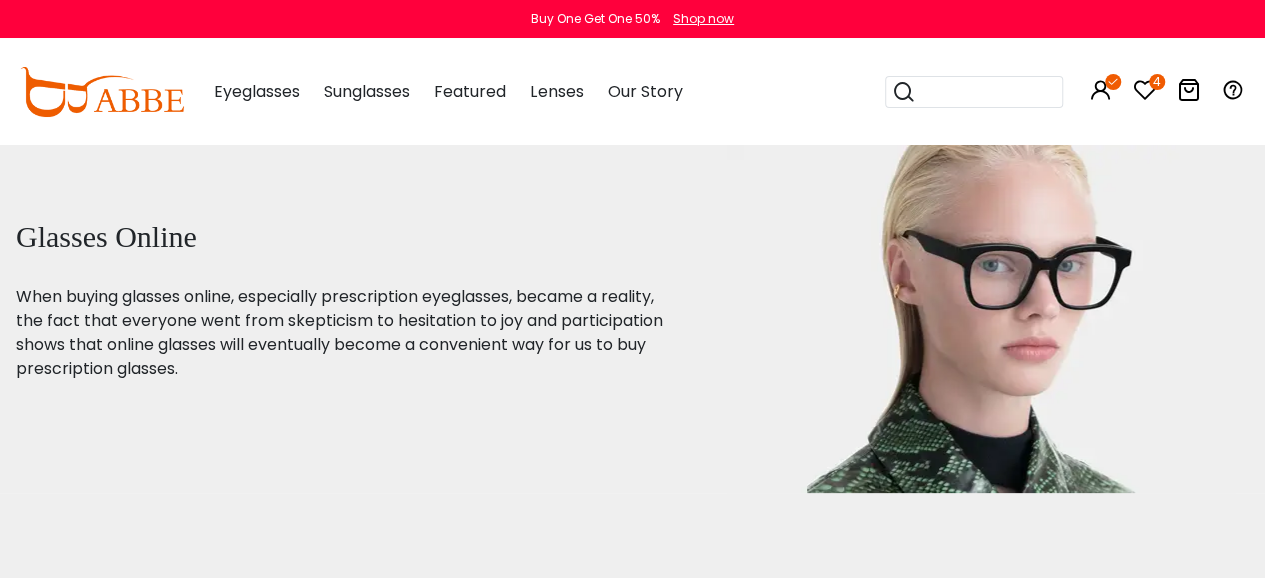 click at bounding box center (986, 92) 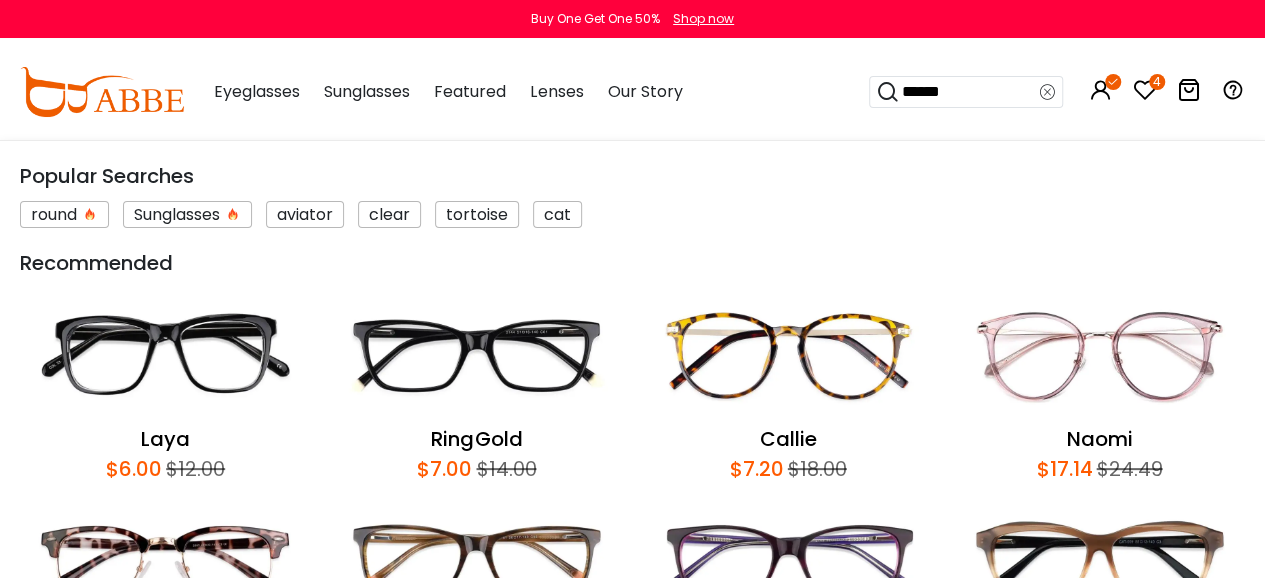 type on "*******" 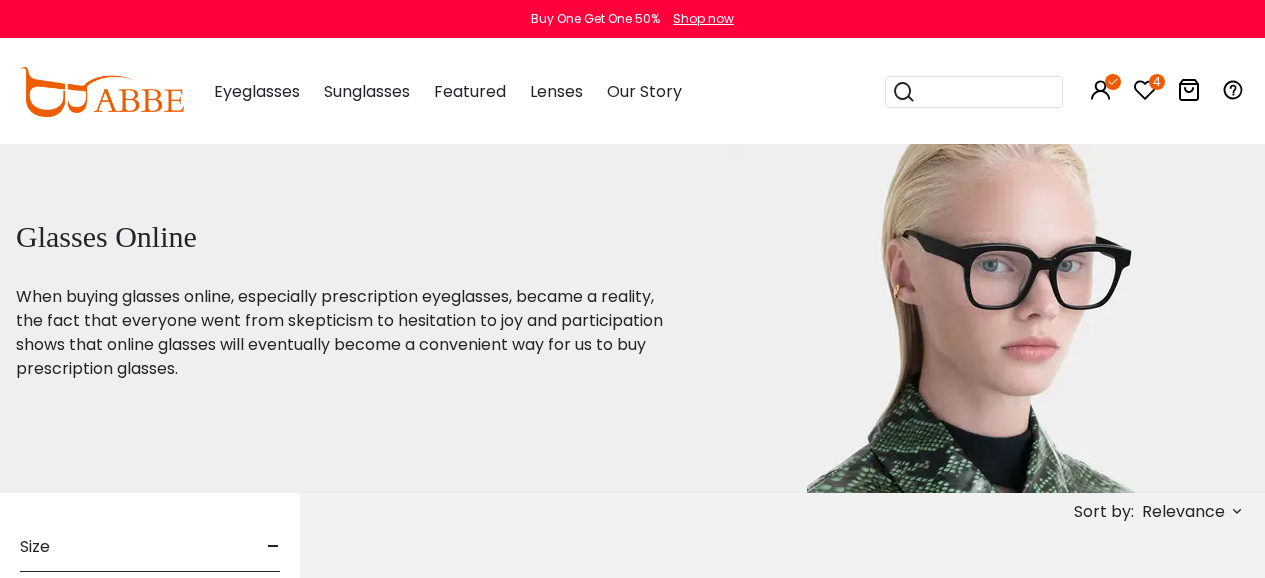 scroll, scrollTop: 0, scrollLeft: 0, axis: both 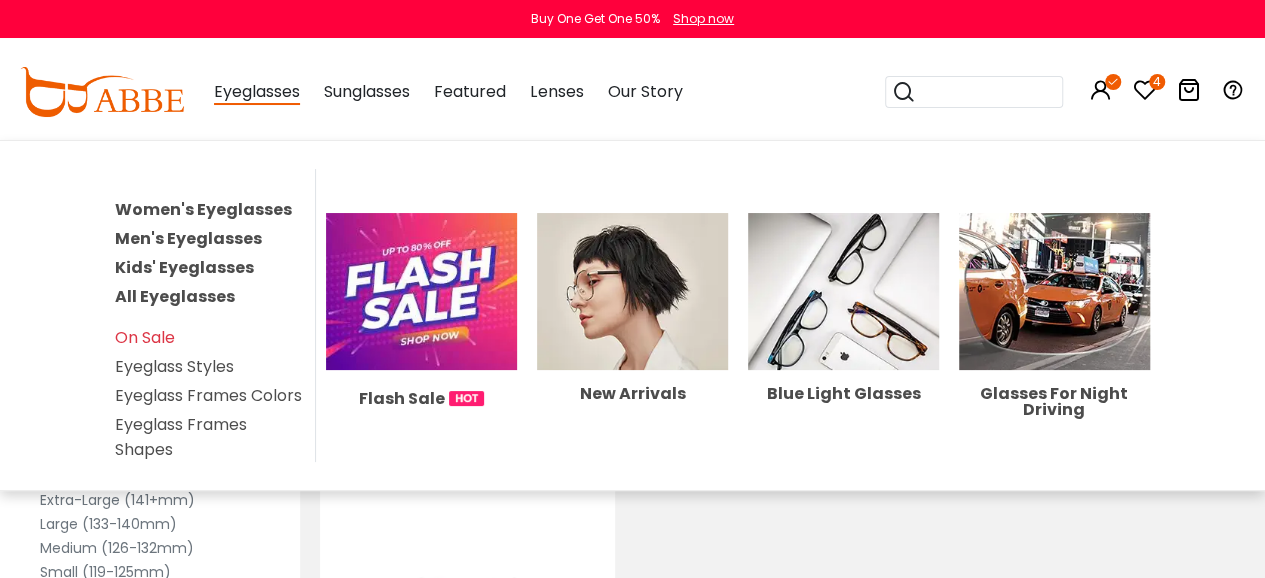 click on "Women's Eyeglasses" at bounding box center (203, 209) 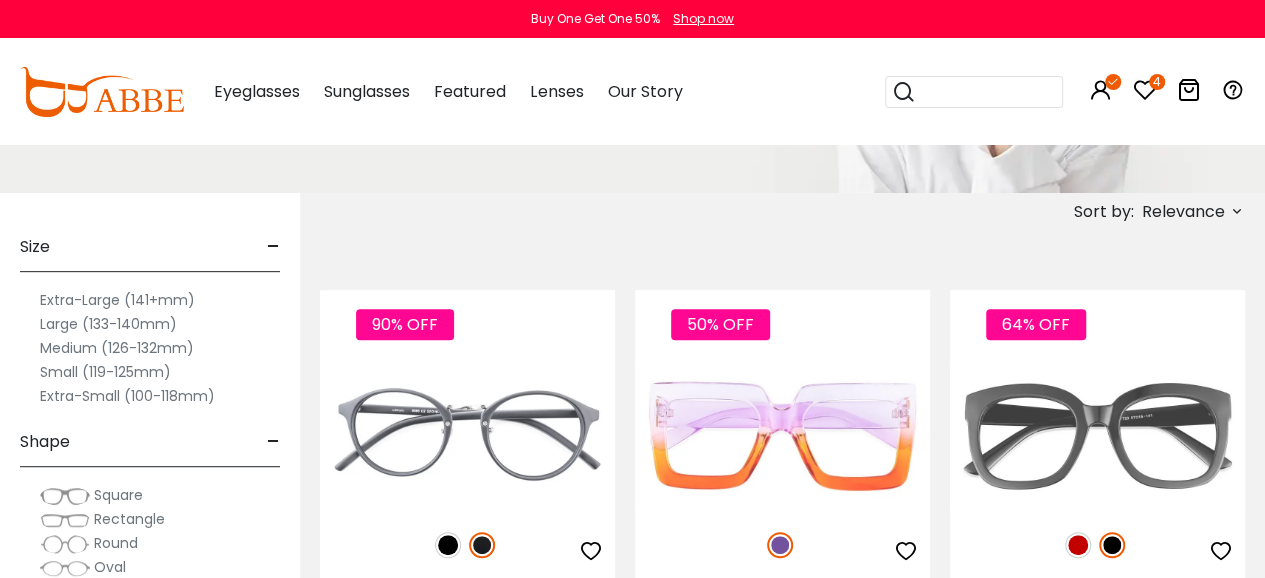 scroll, scrollTop: 0, scrollLeft: 0, axis: both 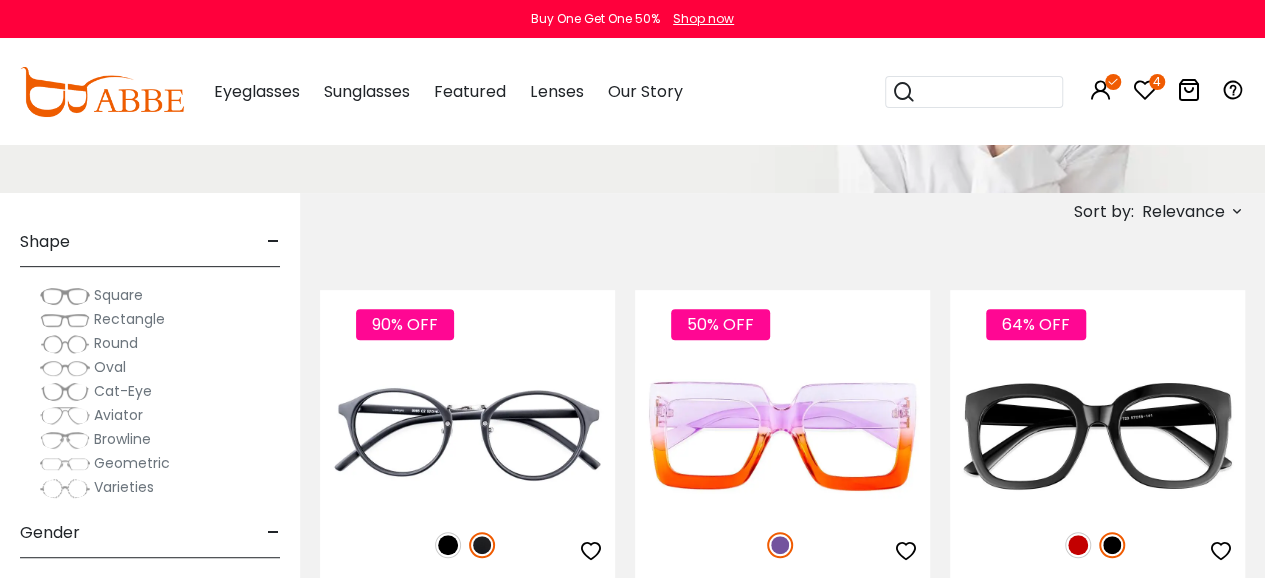 click at bounding box center [65, 296] 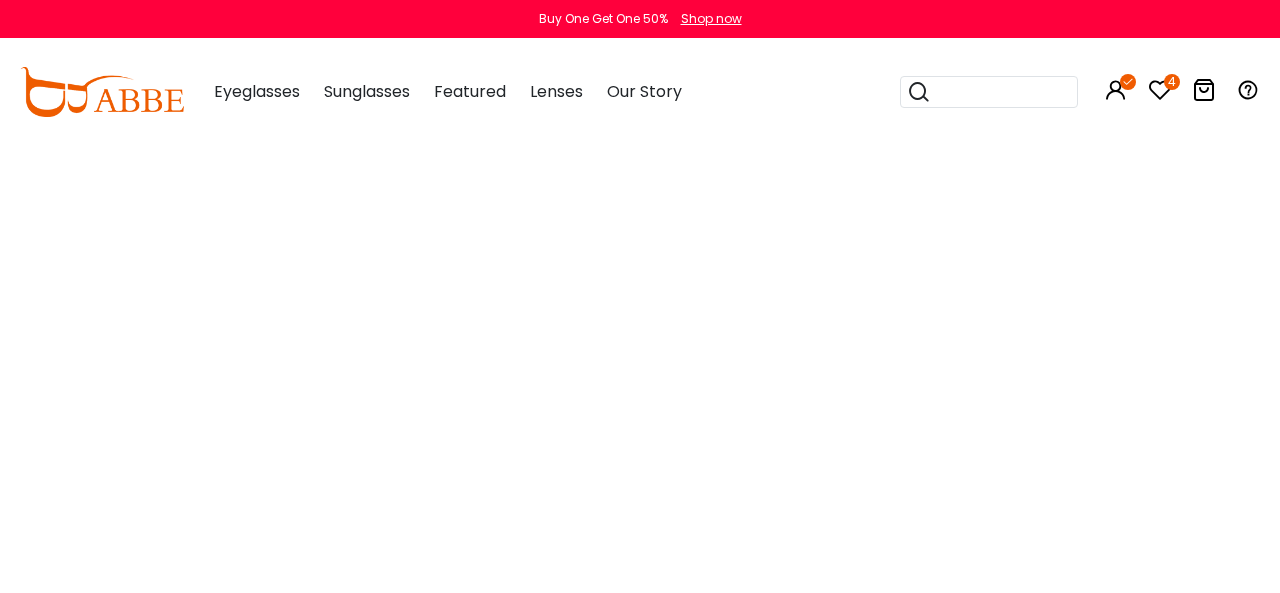 scroll, scrollTop: 0, scrollLeft: 0, axis: both 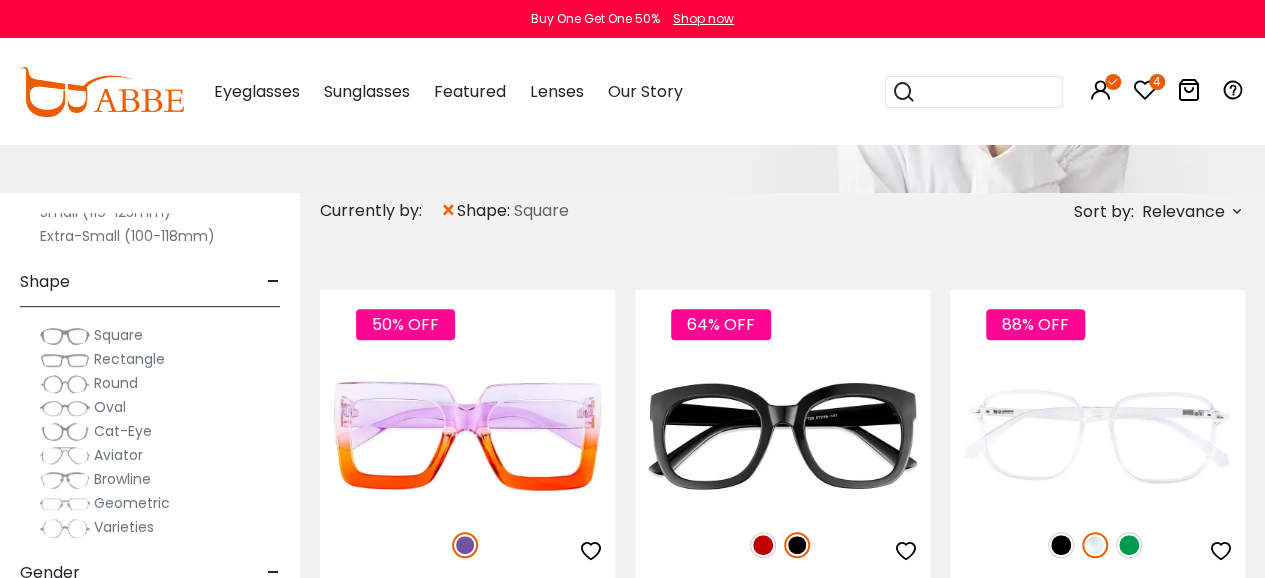 click on "Rectangle" at bounding box center (129, 359) 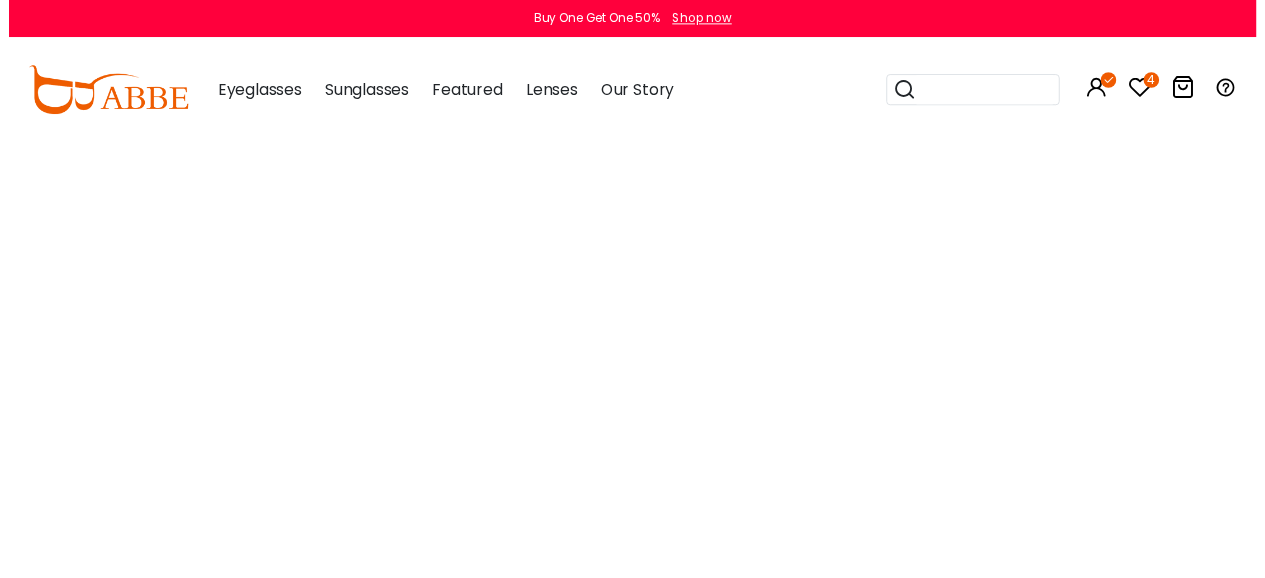 scroll, scrollTop: 0, scrollLeft: 0, axis: both 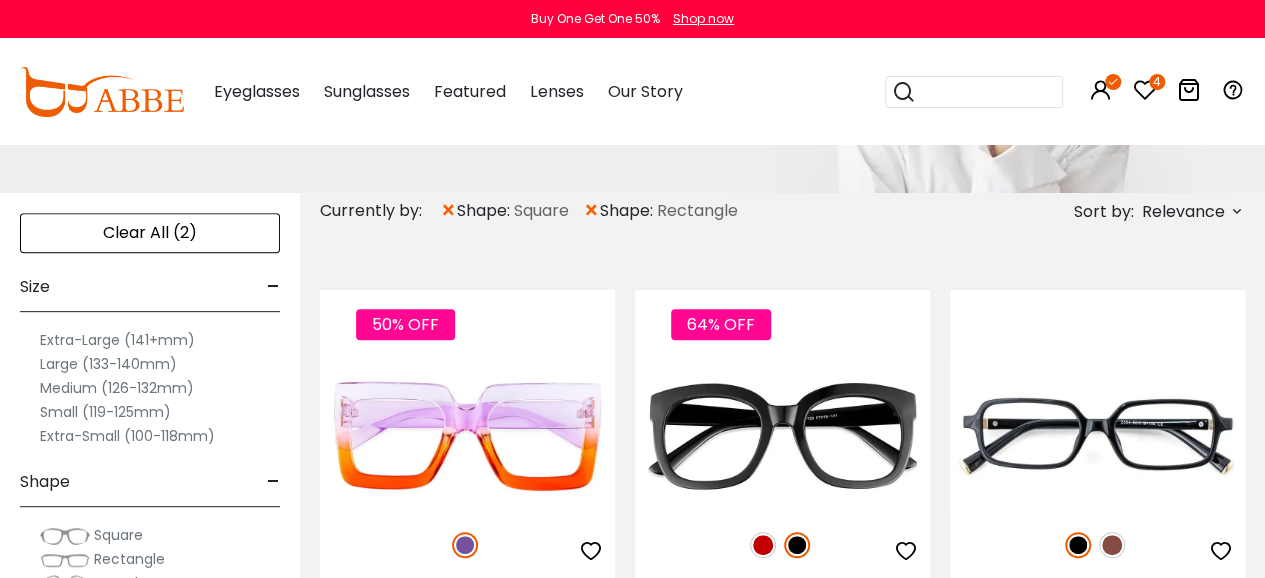 click on "Medium (126-132mm)" at bounding box center [117, 388] 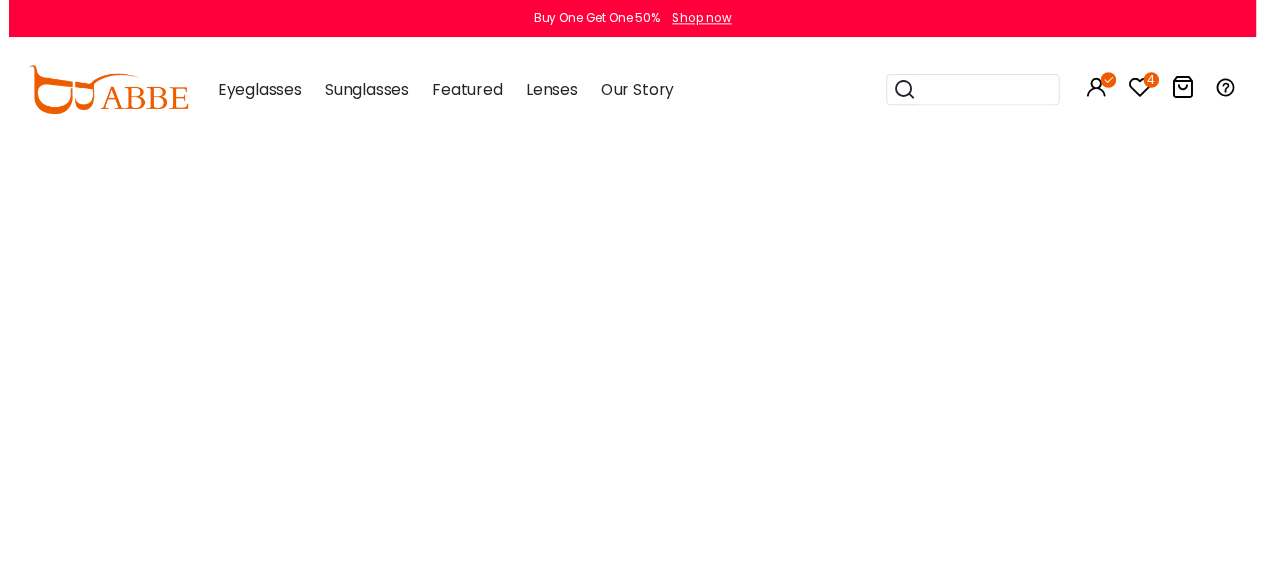 scroll, scrollTop: 0, scrollLeft: 0, axis: both 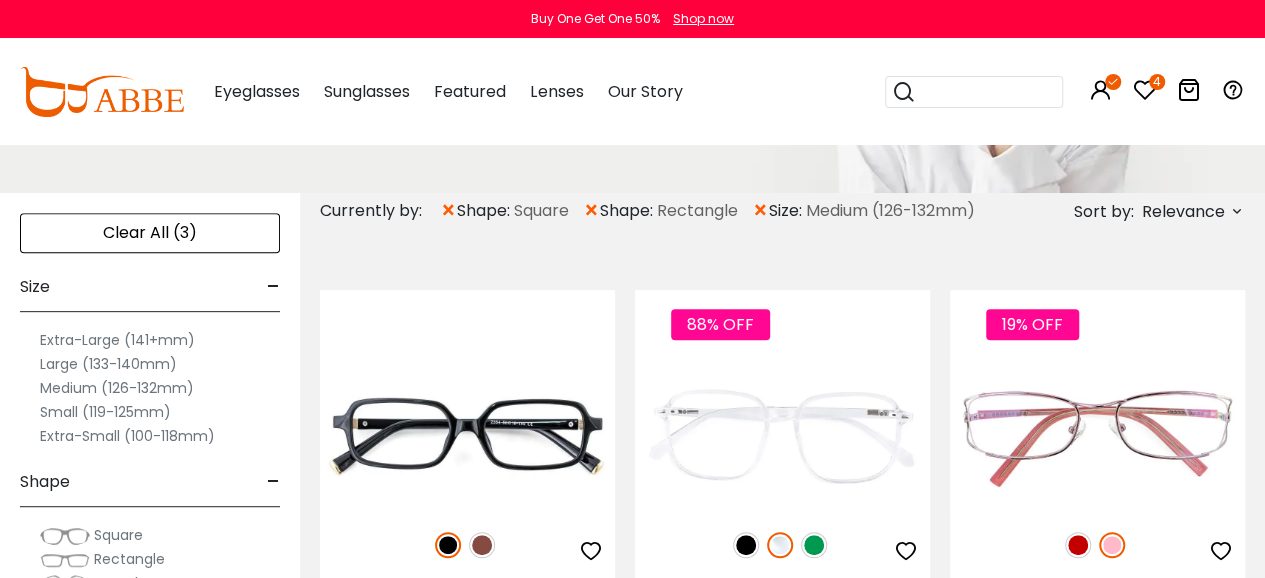 click on "Small (119-125mm)" at bounding box center (105, 412) 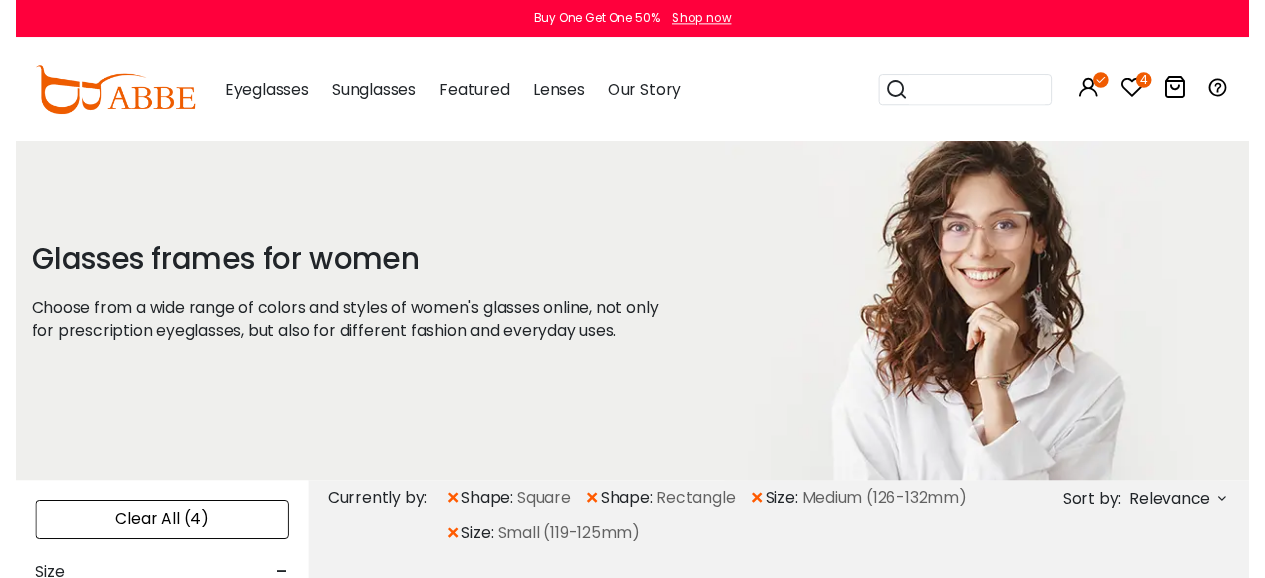 scroll, scrollTop: 0, scrollLeft: 0, axis: both 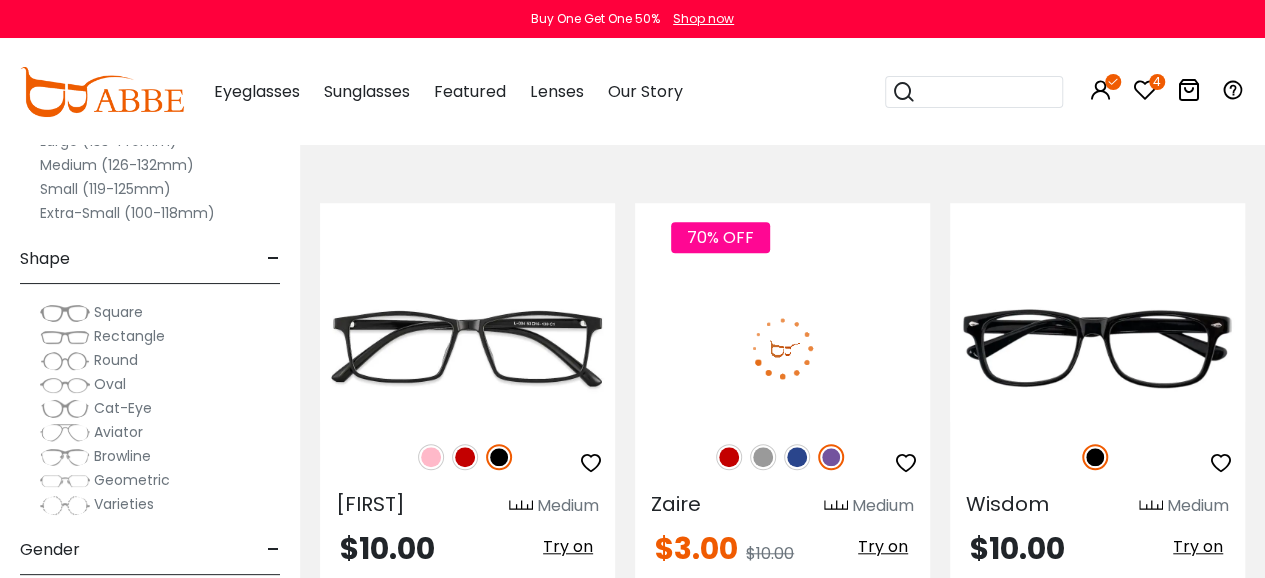 click at bounding box center [729, 457] 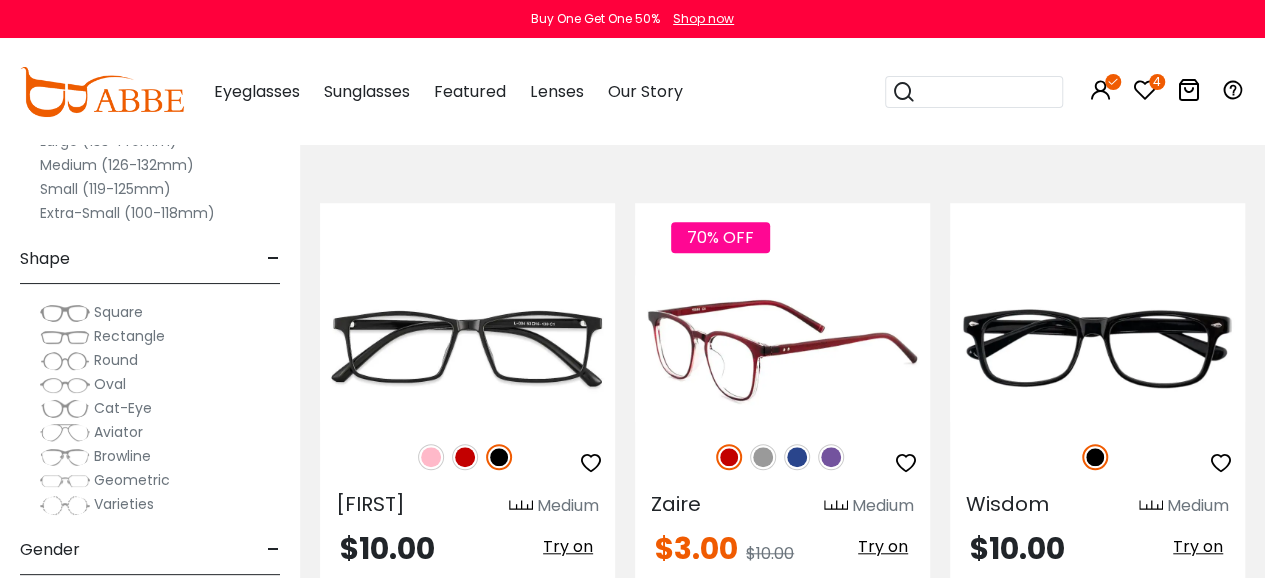 click at bounding box center (782, 348) 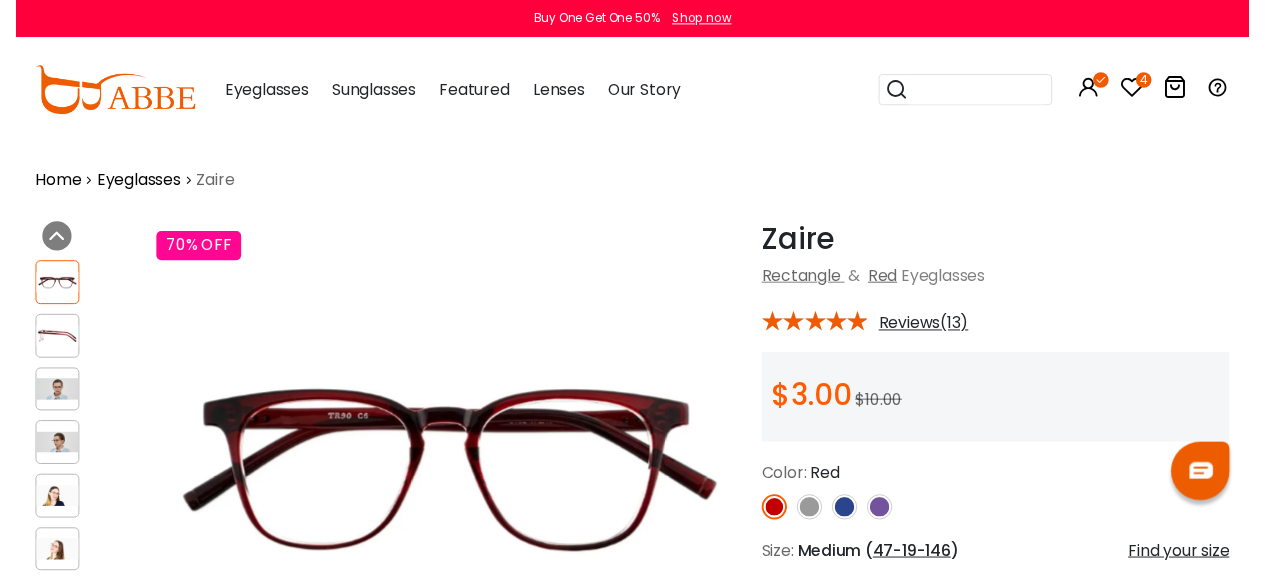 scroll, scrollTop: 0, scrollLeft: 0, axis: both 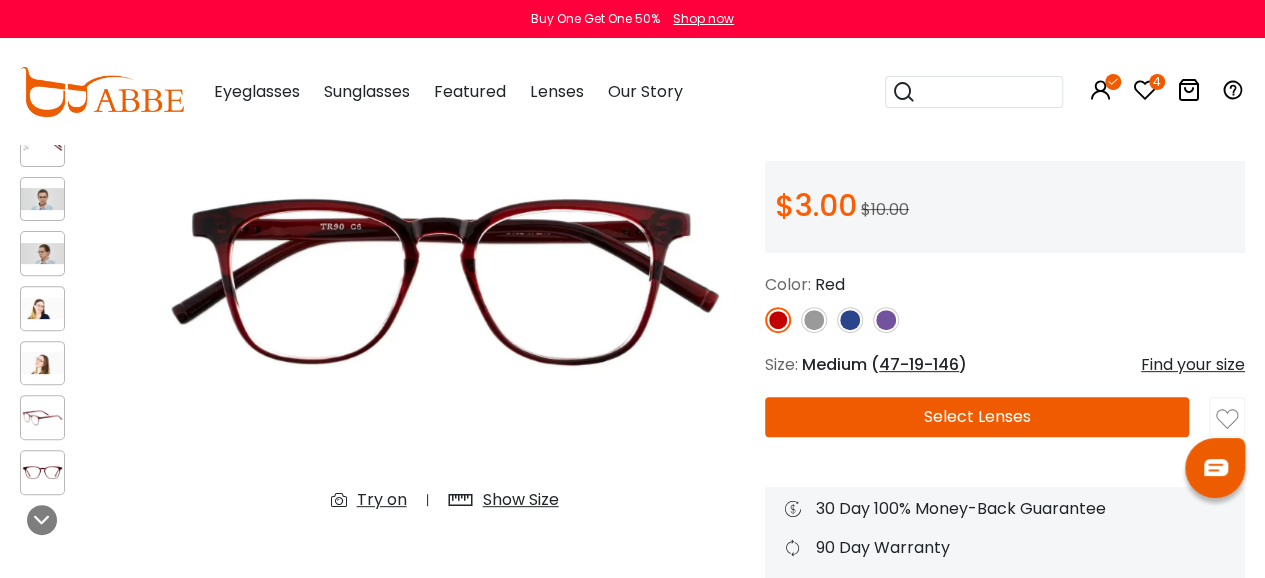 click on "Select Lenses" at bounding box center [977, 417] 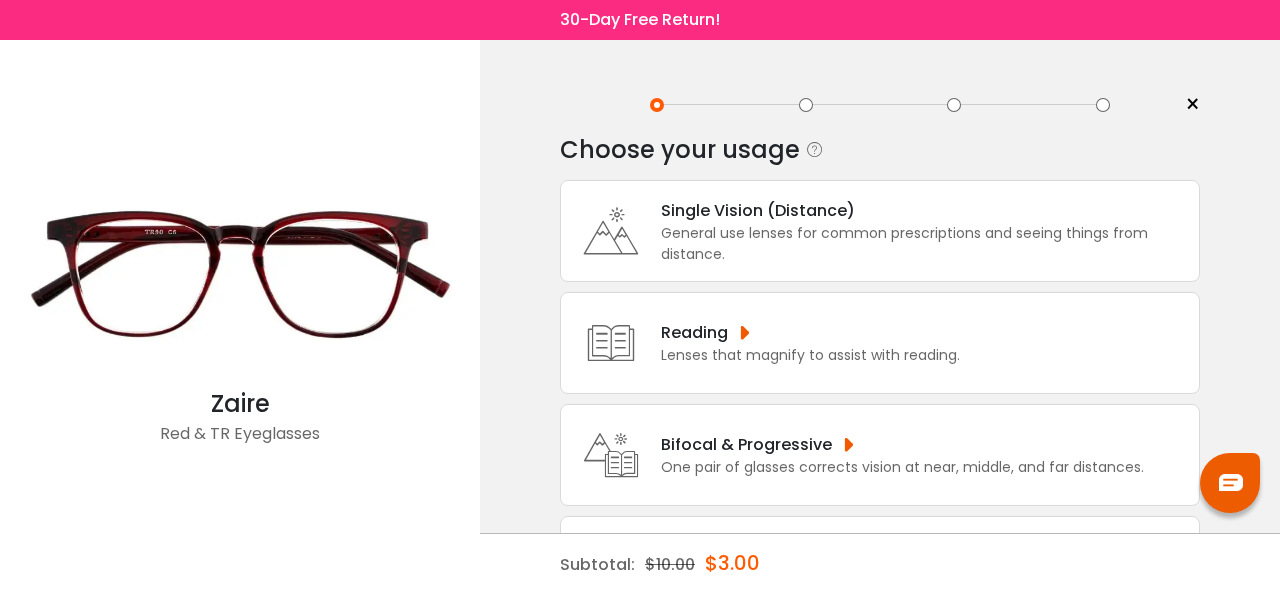 scroll, scrollTop: 0, scrollLeft: 0, axis: both 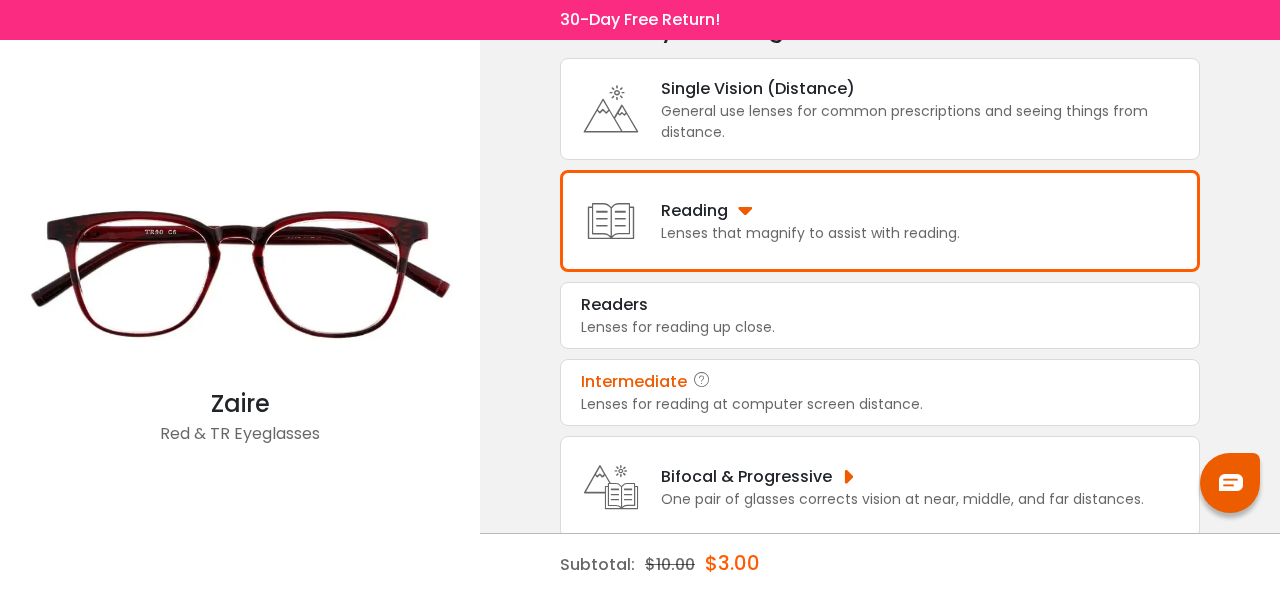 click on "Intermediate" at bounding box center [880, 382] 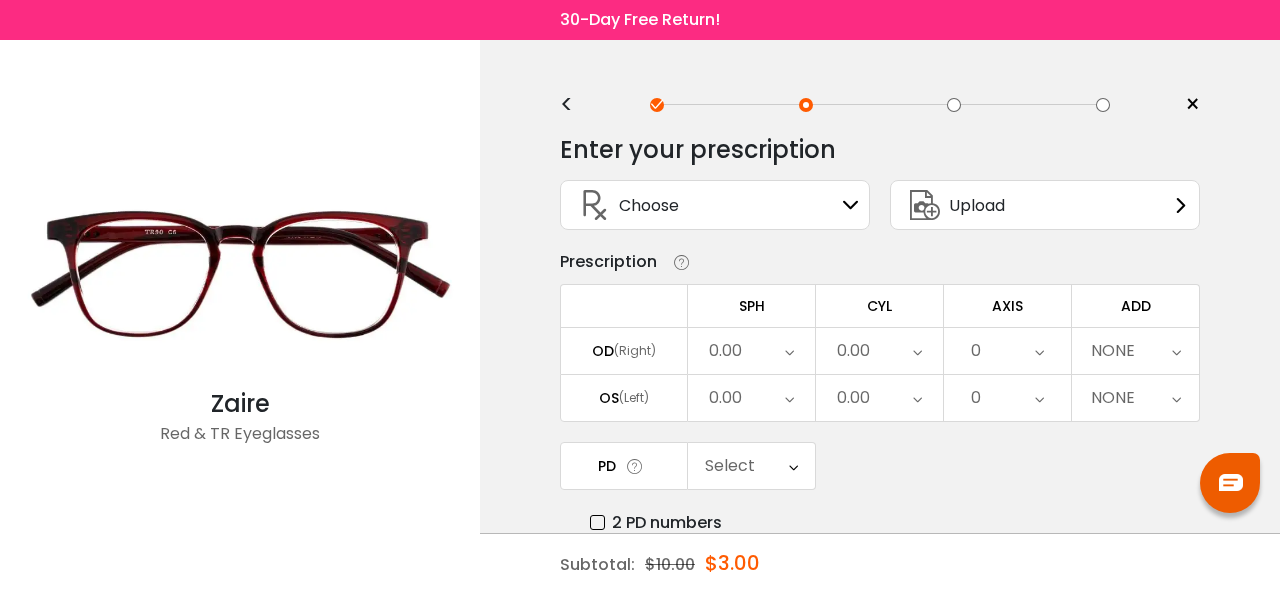 scroll, scrollTop: 0, scrollLeft: 0, axis: both 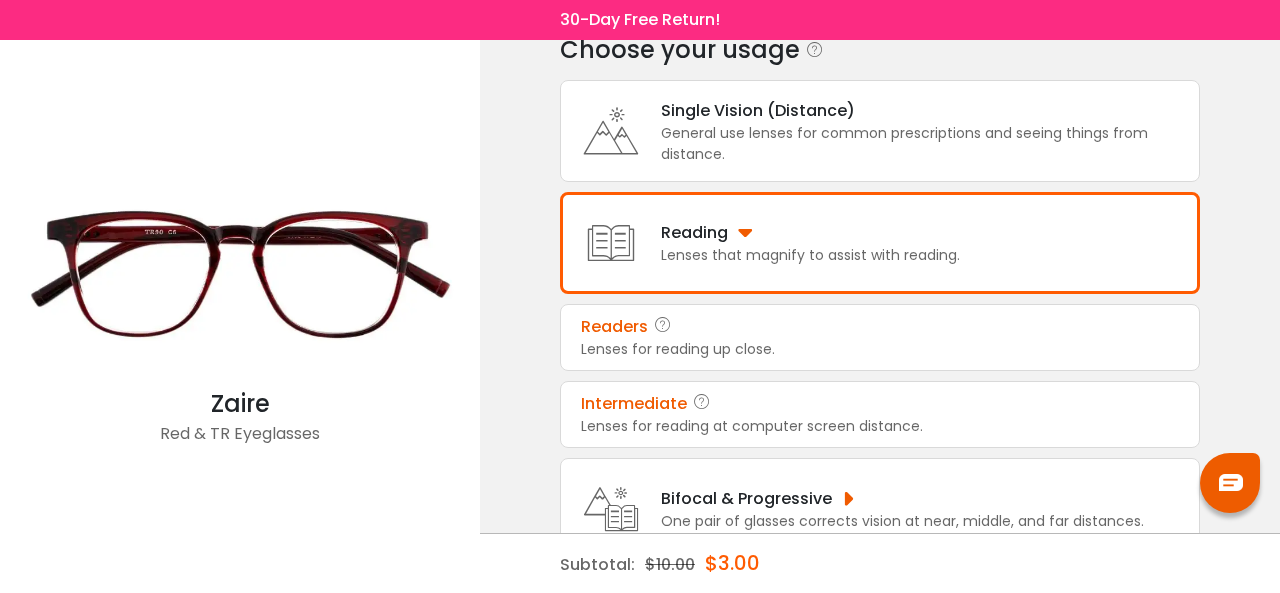 click on "Readers" at bounding box center [880, 327] 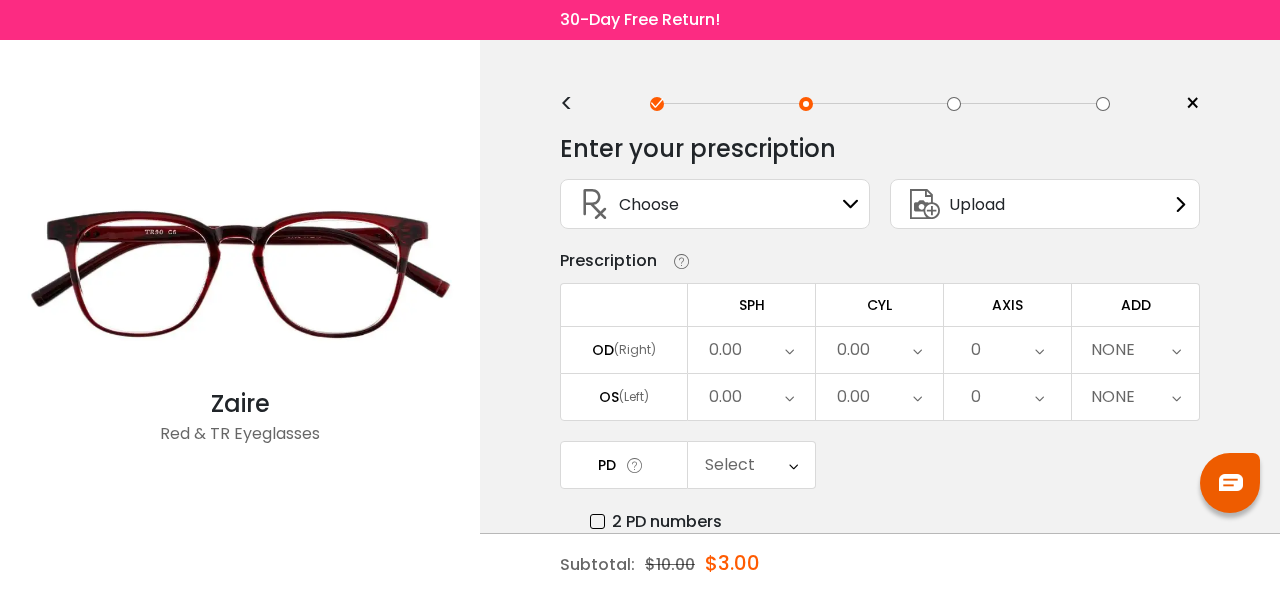 scroll, scrollTop: 0, scrollLeft: 0, axis: both 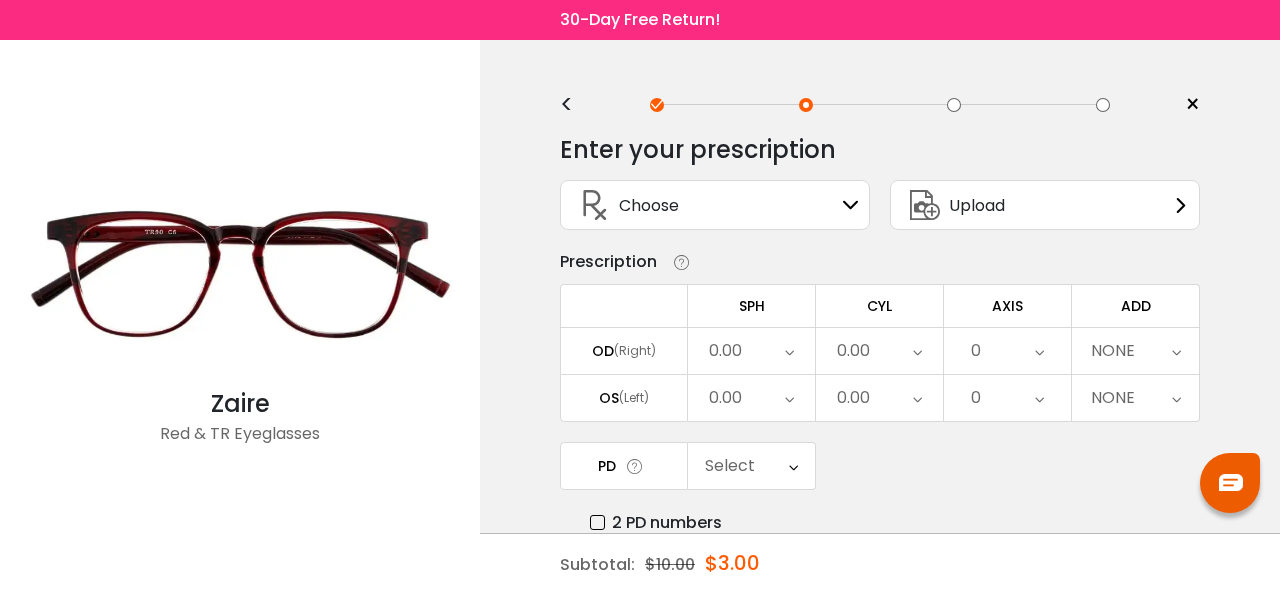 click on "0.00" at bounding box center [751, 351] 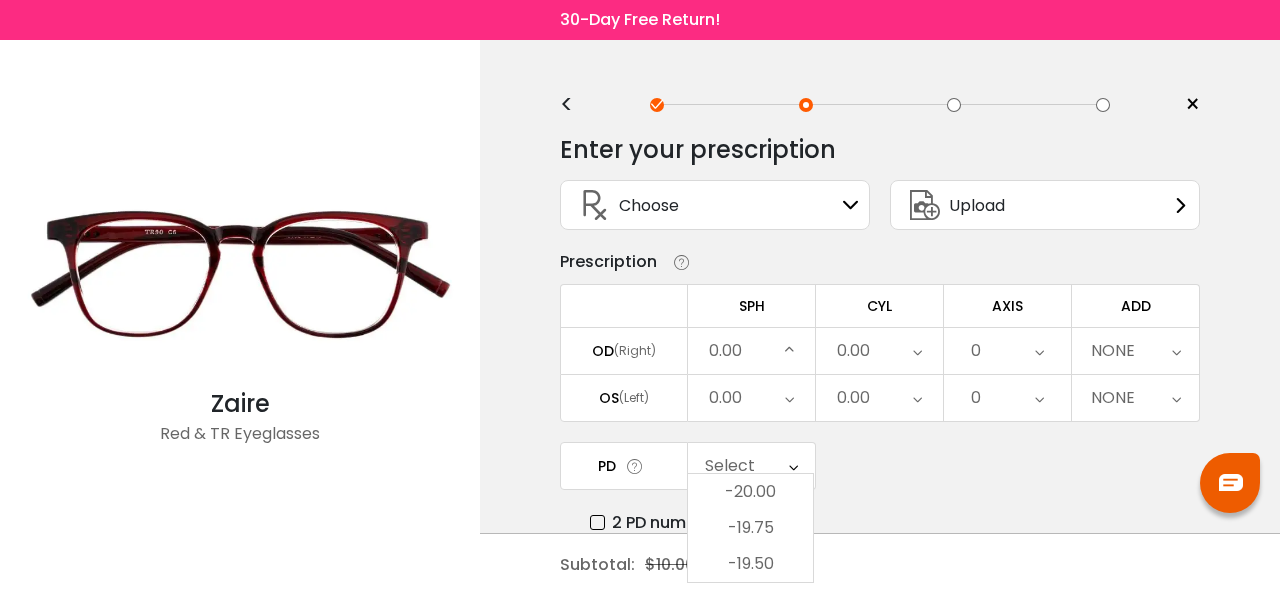scroll, scrollTop: 2750, scrollLeft: 0, axis: vertical 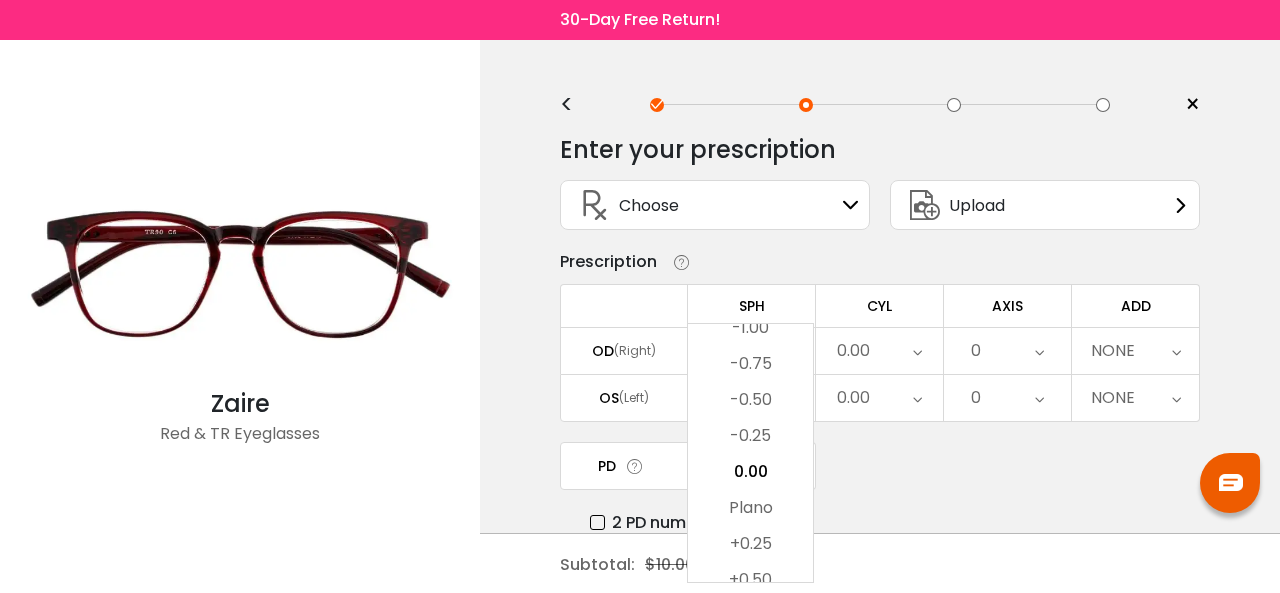 click on "PD
Select
Cancel
PD
Save
46
47
48
49
50
51
52
53
54
55
56
57
58
59
60
61
62
63
64
65
66
67
68
69
70
71 72 73" at bounding box center (880, 488) 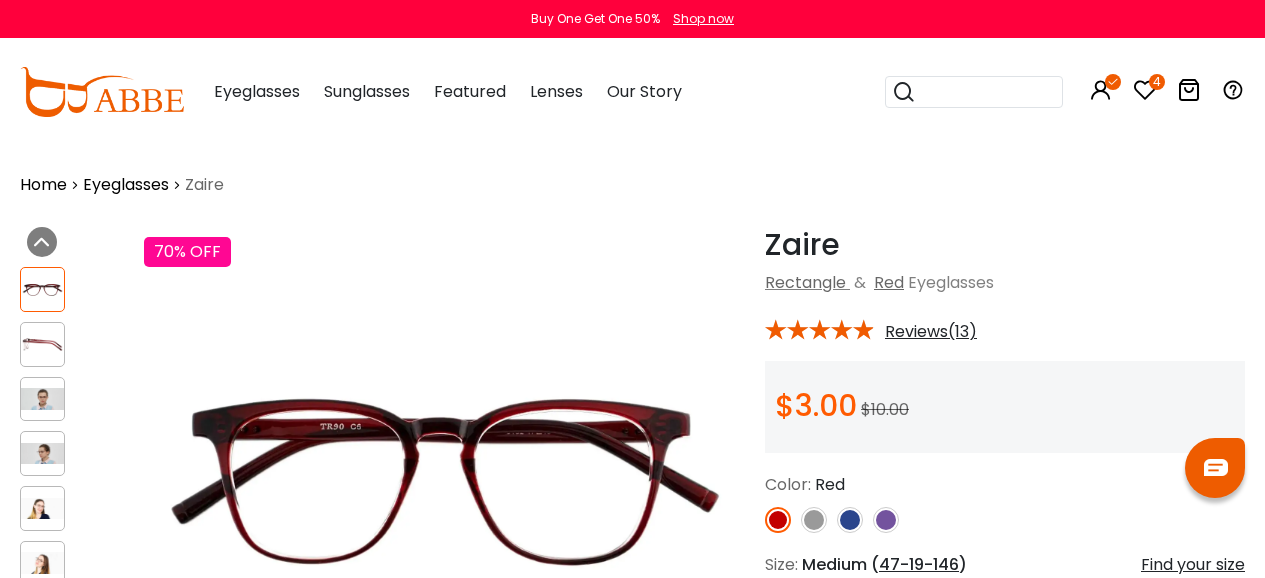 scroll, scrollTop: 200, scrollLeft: 0, axis: vertical 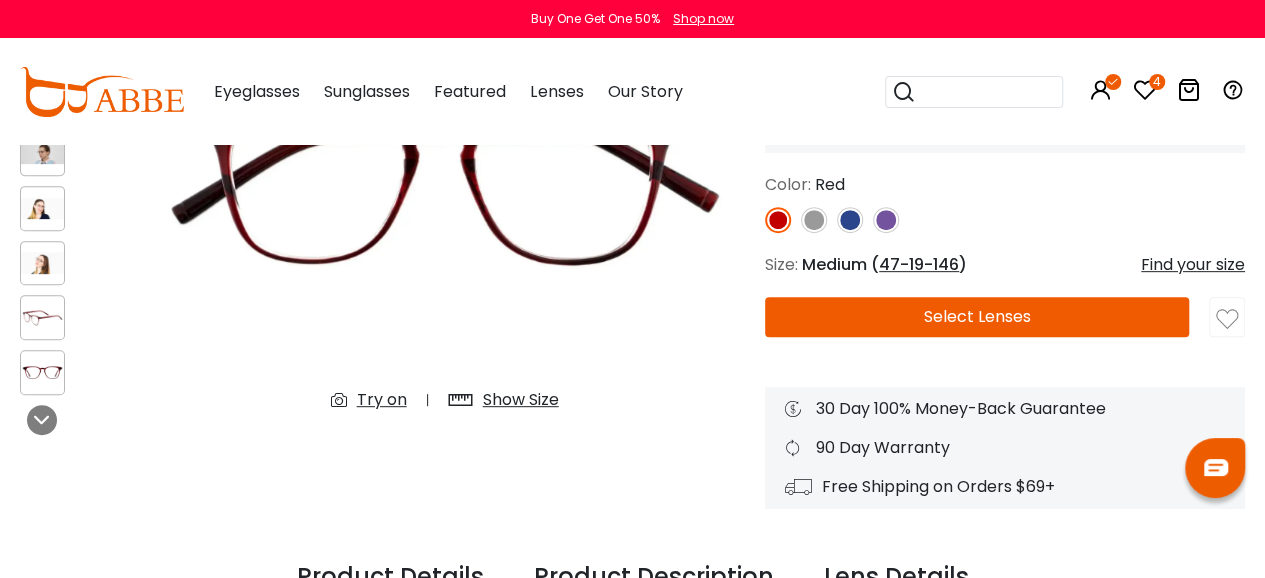 click on "Select Lenses" at bounding box center [977, 317] 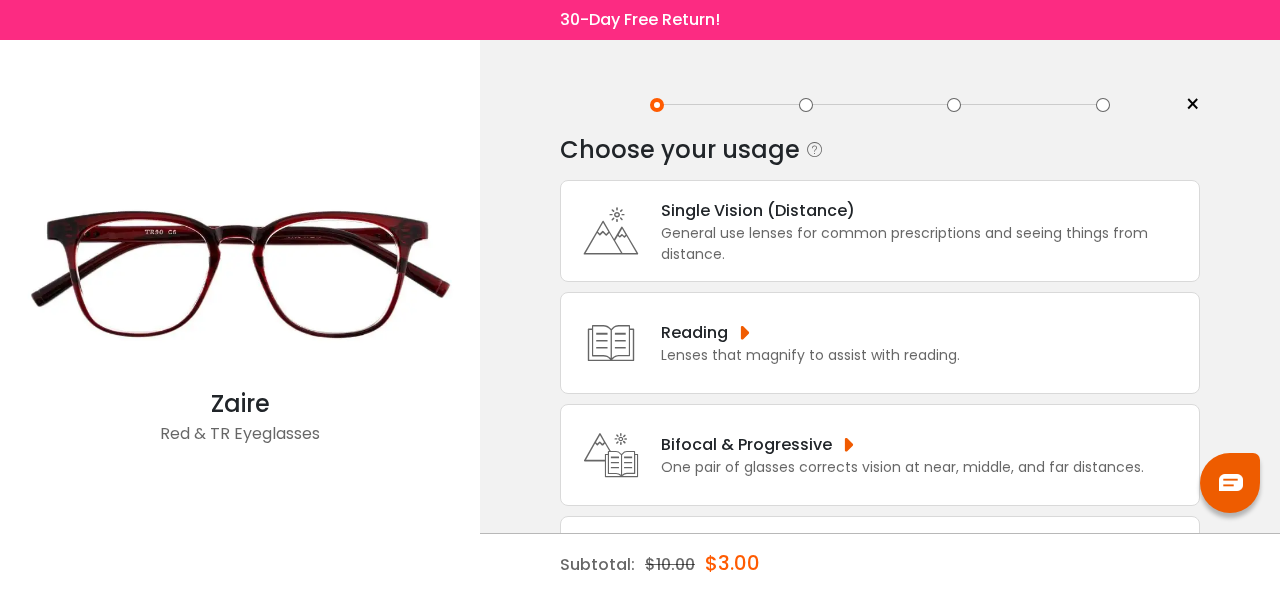 scroll, scrollTop: 0, scrollLeft: 0, axis: both 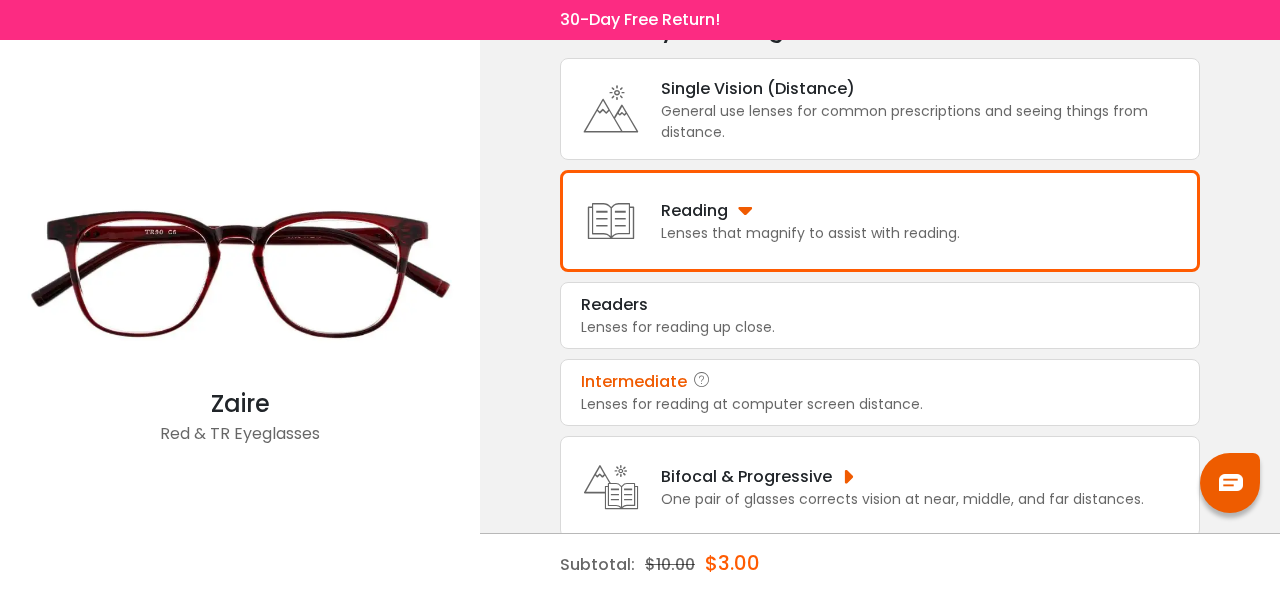 click on "Intermediate" at bounding box center [880, 382] 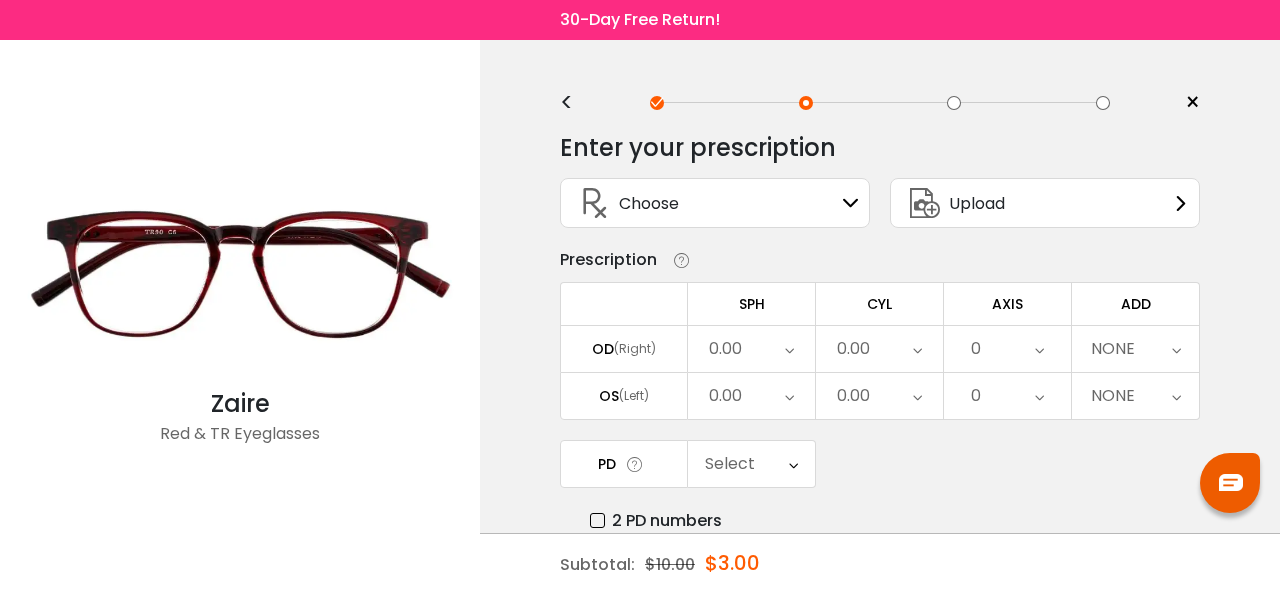 scroll, scrollTop: 0, scrollLeft: 0, axis: both 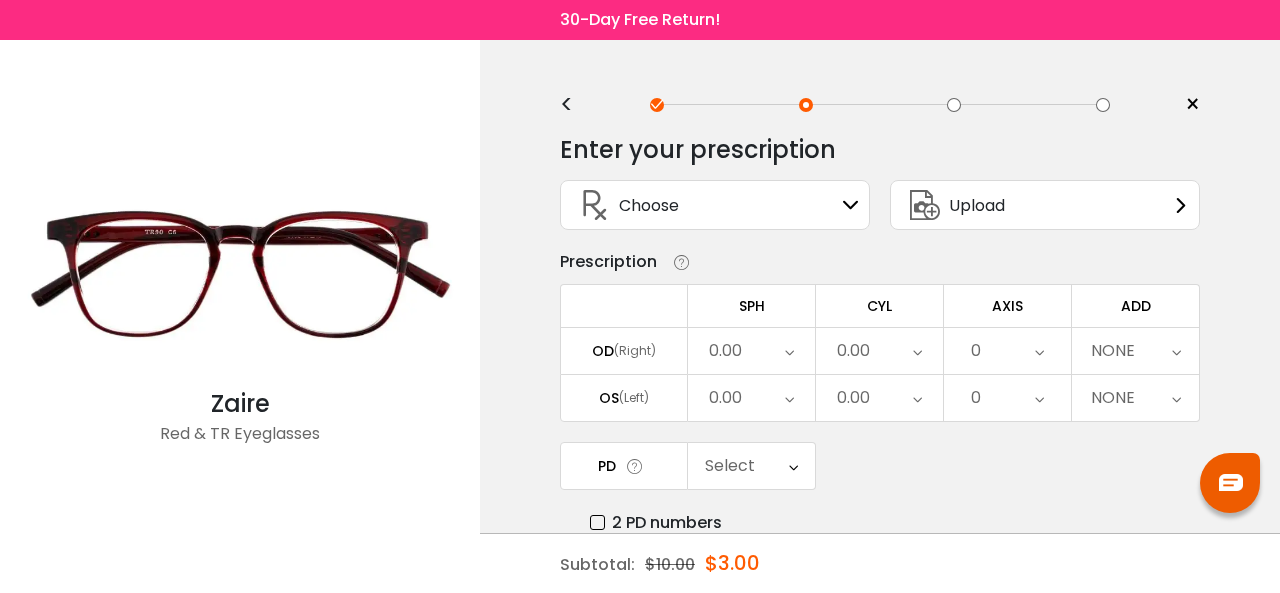 click on "Choose
Sign In" at bounding box center (715, 205) 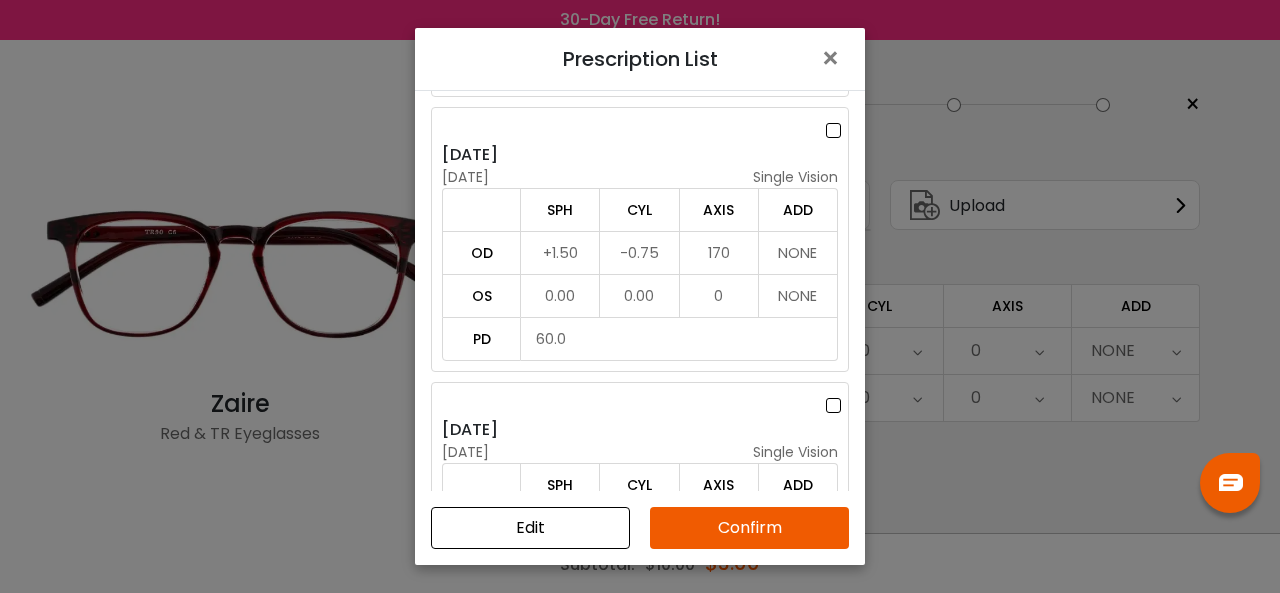 scroll, scrollTop: 1267, scrollLeft: 0, axis: vertical 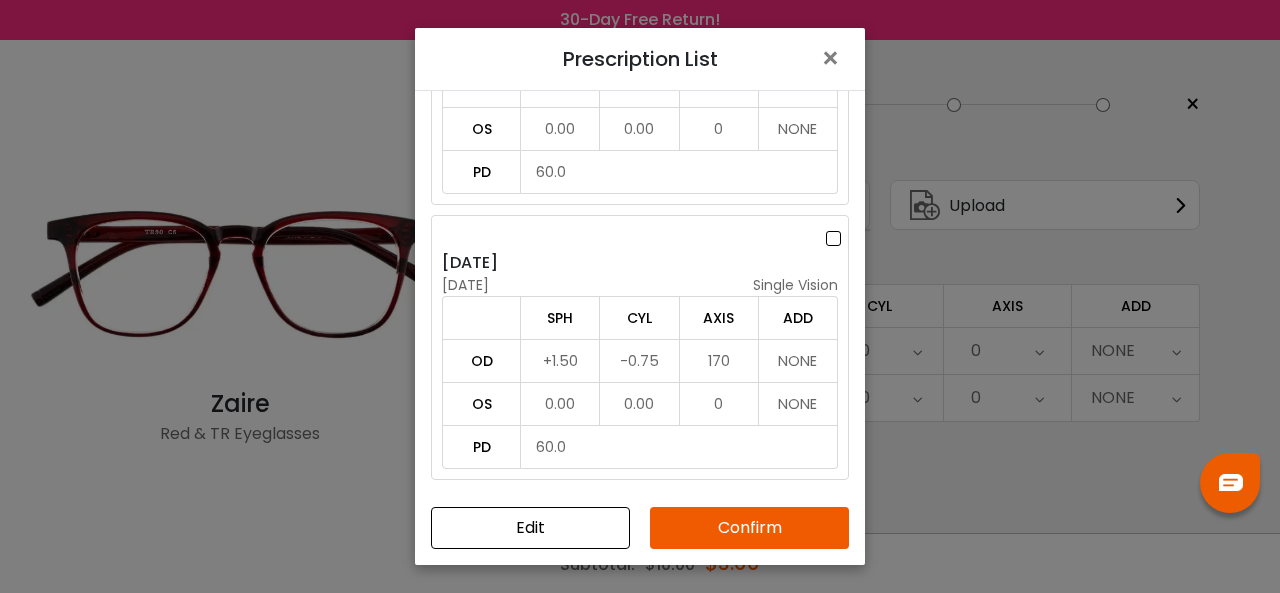 click on "Edit" at bounding box center [530, 528] 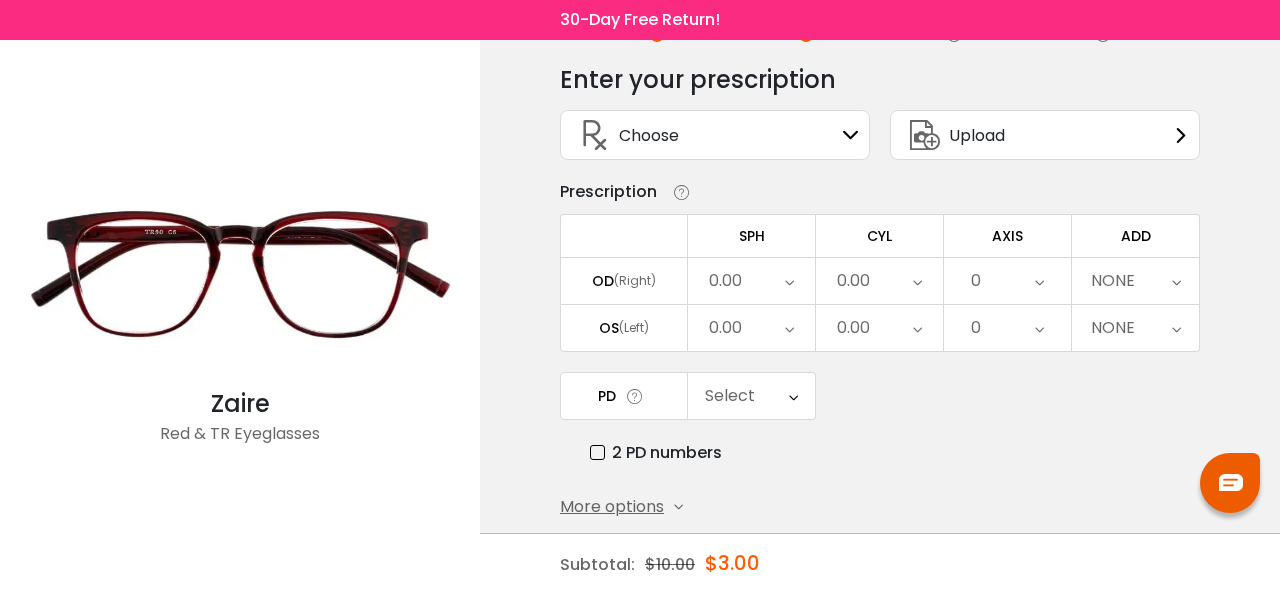 scroll, scrollTop: 153, scrollLeft: 0, axis: vertical 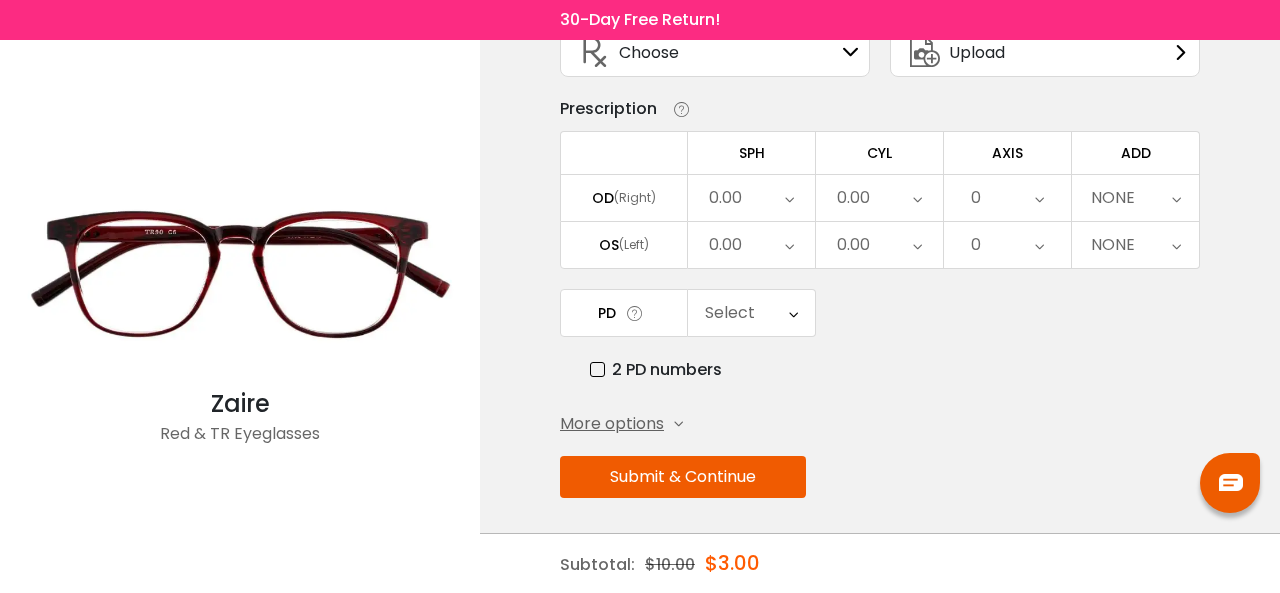 click on "NONE" at bounding box center [1135, 198] 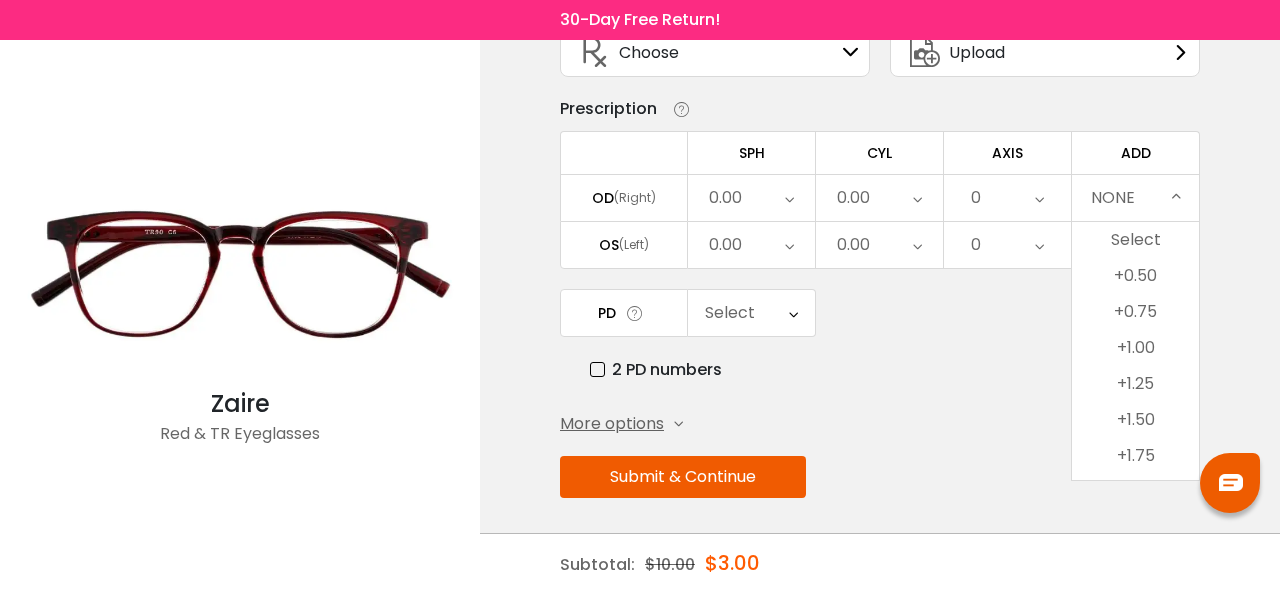 click on "<
×
Choose your usage
Single Vision (Distance)
This lens helps you see details at a distance.
It is usually indicated by a (-) next to the numbers under the “sphere” category of your prescription.
Readers
"Reader" and "Intermediate" lenses have prescriptions starting with a plus ( + )
sign and are designed for those who have trouble focusing their eyes while reading.
These lenses are designed to help correct farsightedness caused by hyperopia or presbyopia.
Multifocal
Non-prescription
Readers" at bounding box center [880, 242] 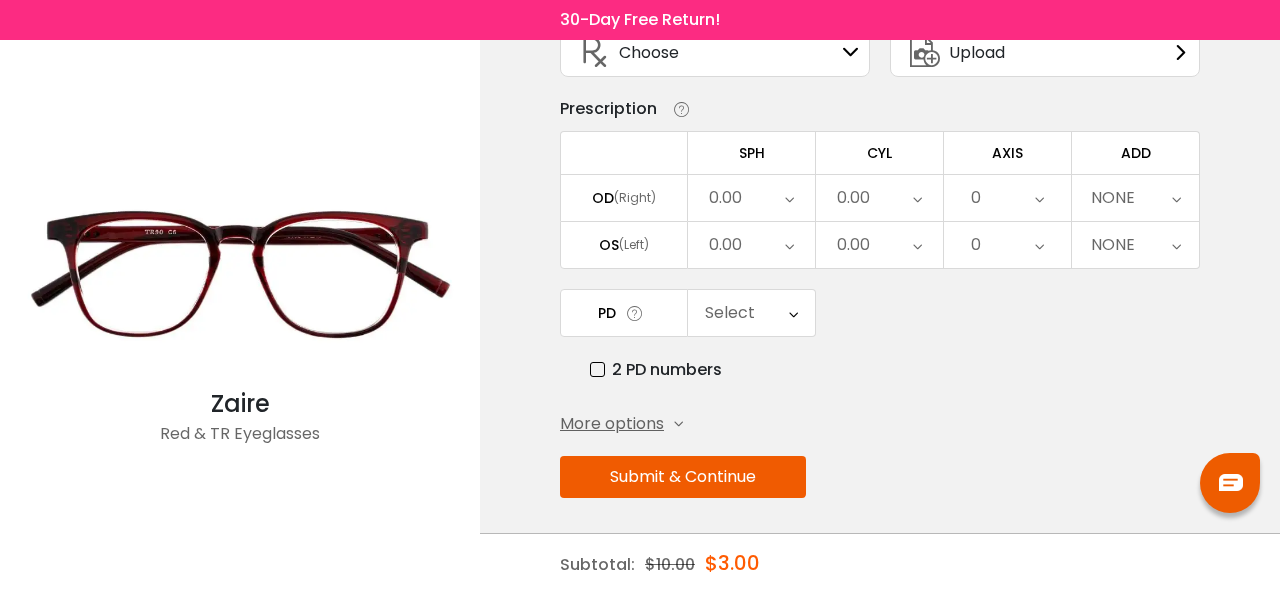 click on "More options" at bounding box center (612, 424) 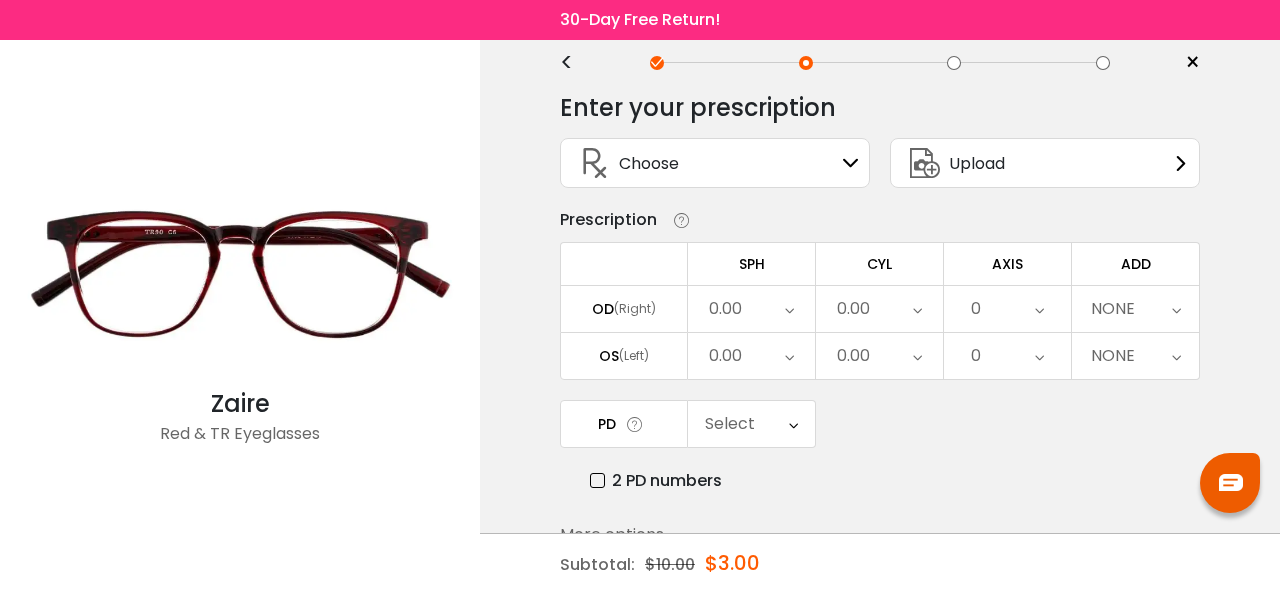 scroll, scrollTop: 0, scrollLeft: 0, axis: both 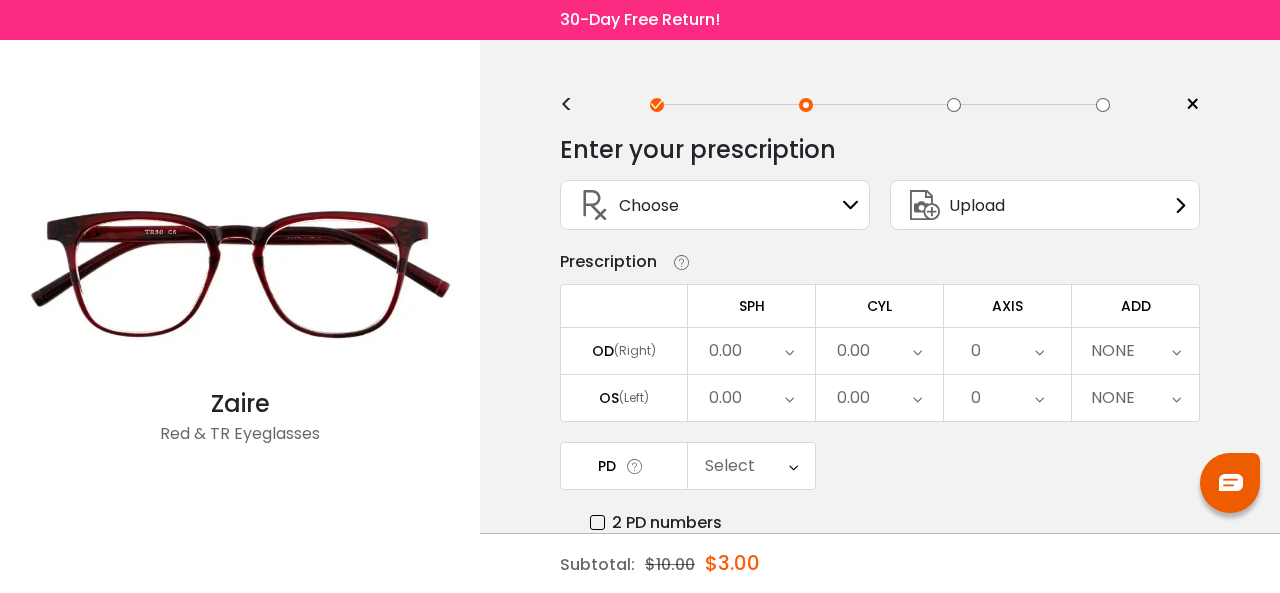 click on "NONE" at bounding box center [1113, 351] 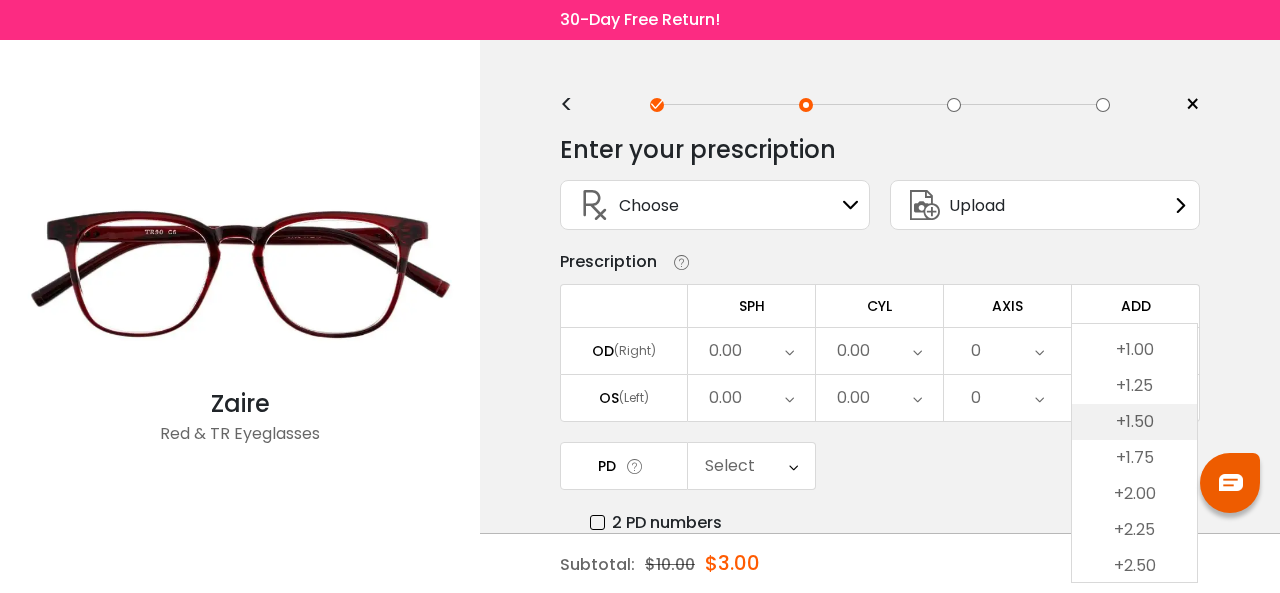 scroll, scrollTop: 200, scrollLeft: 0, axis: vertical 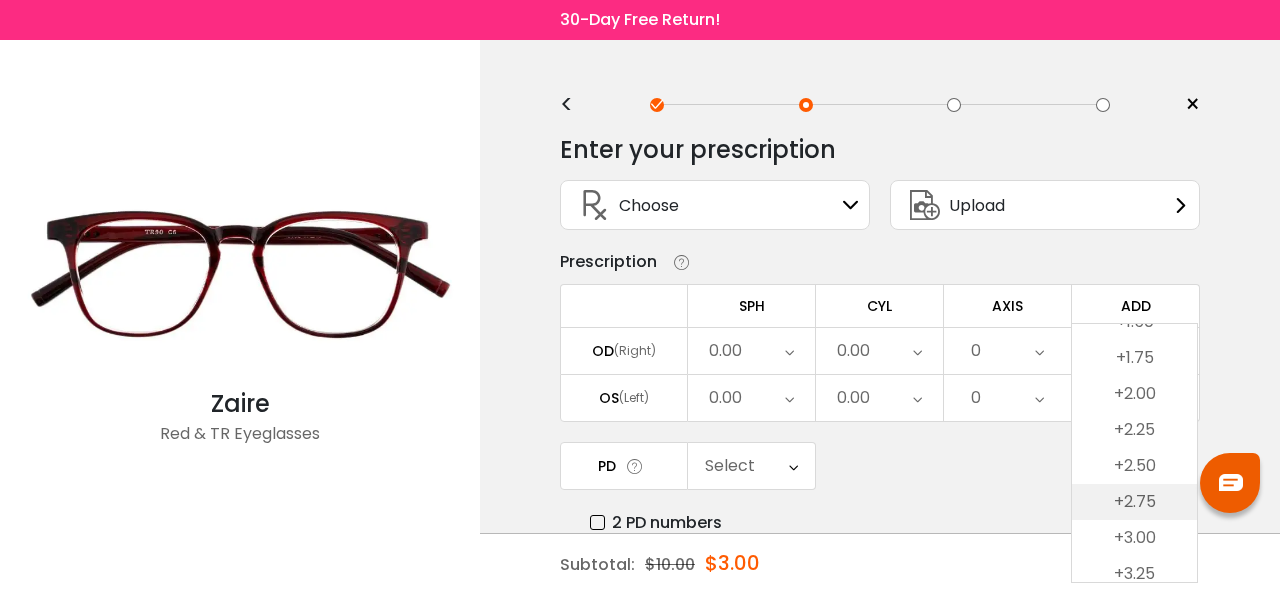 click on "+2.75" at bounding box center (1134, 502) 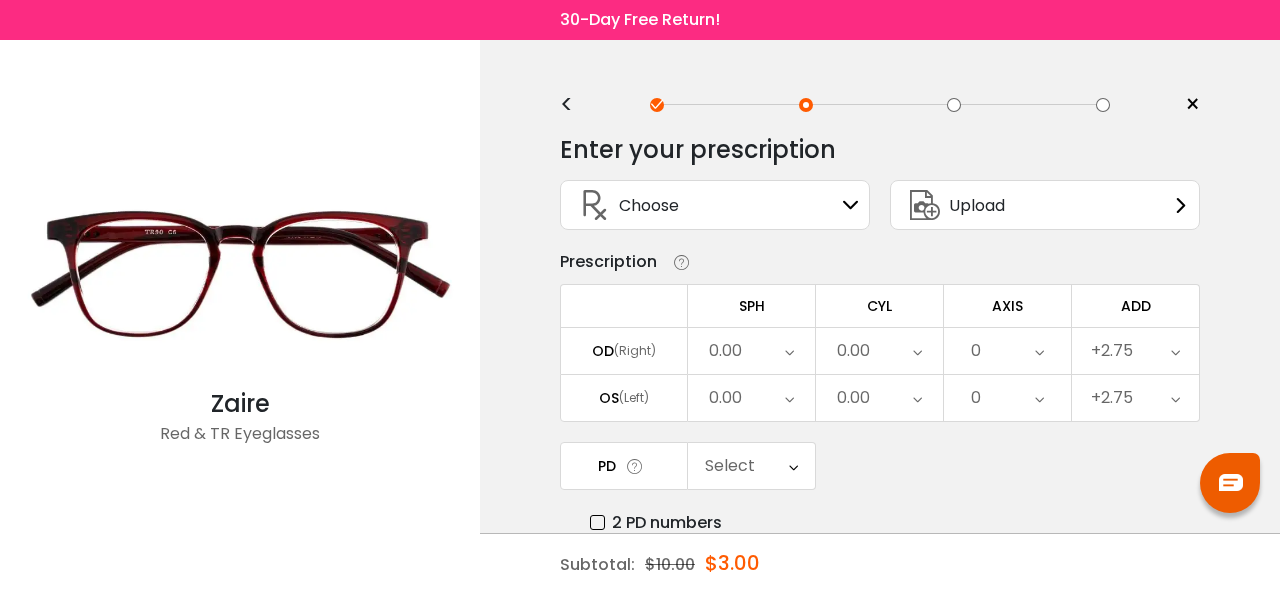 click at bounding box center [793, 466] 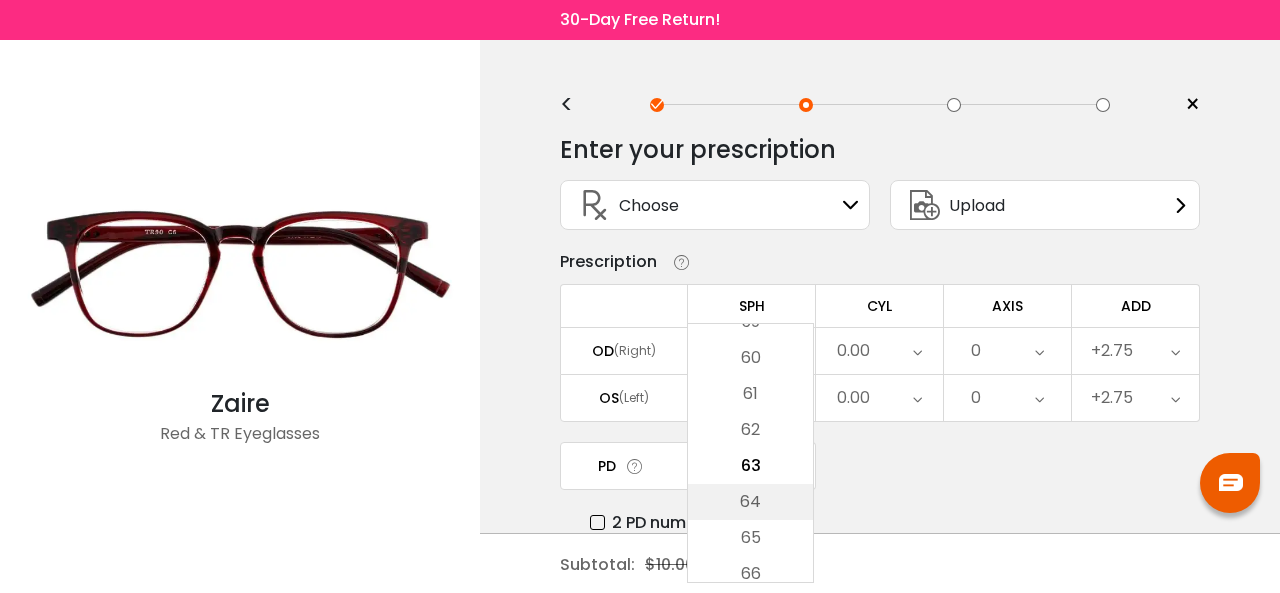 scroll, scrollTop: 382, scrollLeft: 0, axis: vertical 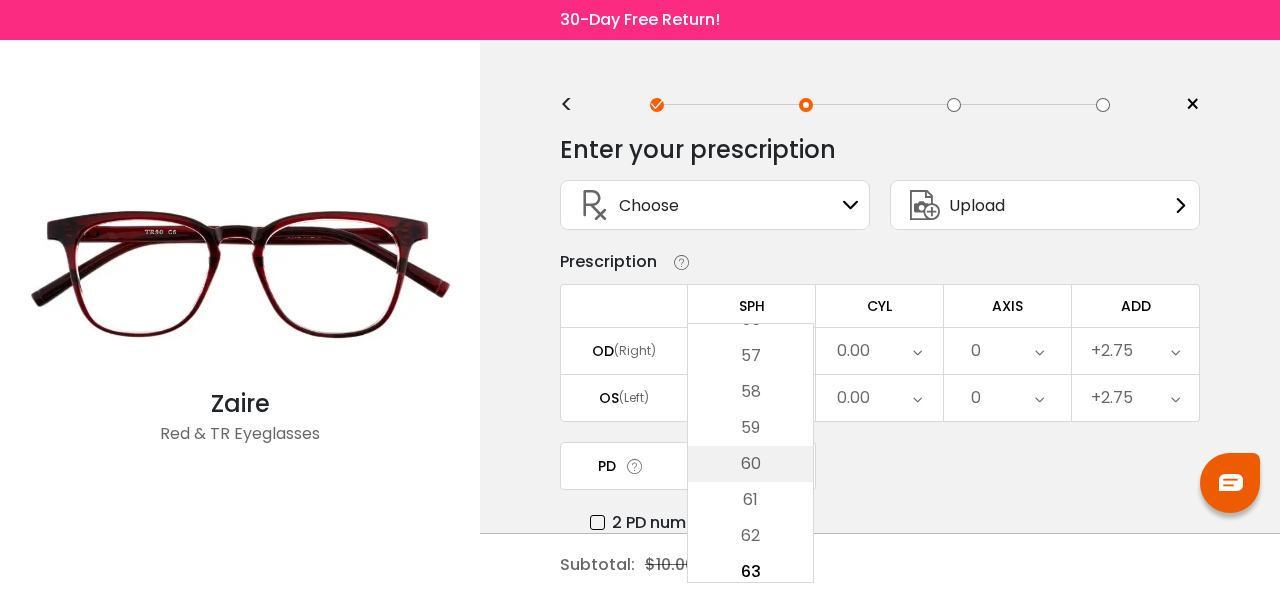 click on "60" at bounding box center (750, 464) 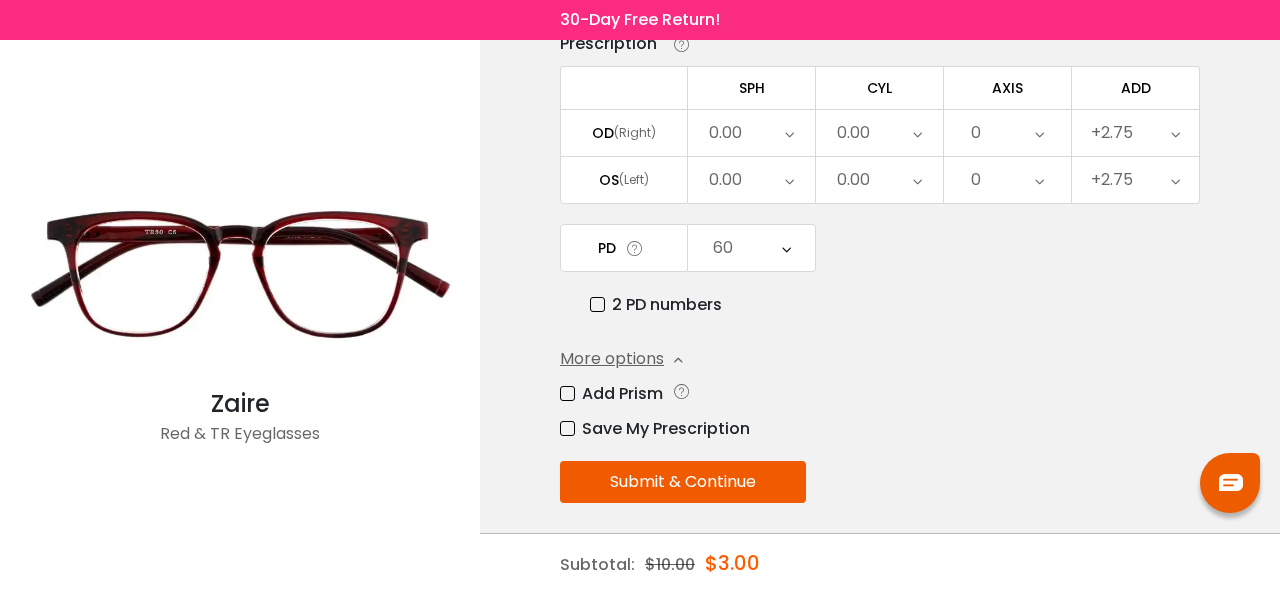 scroll, scrollTop: 223, scrollLeft: 0, axis: vertical 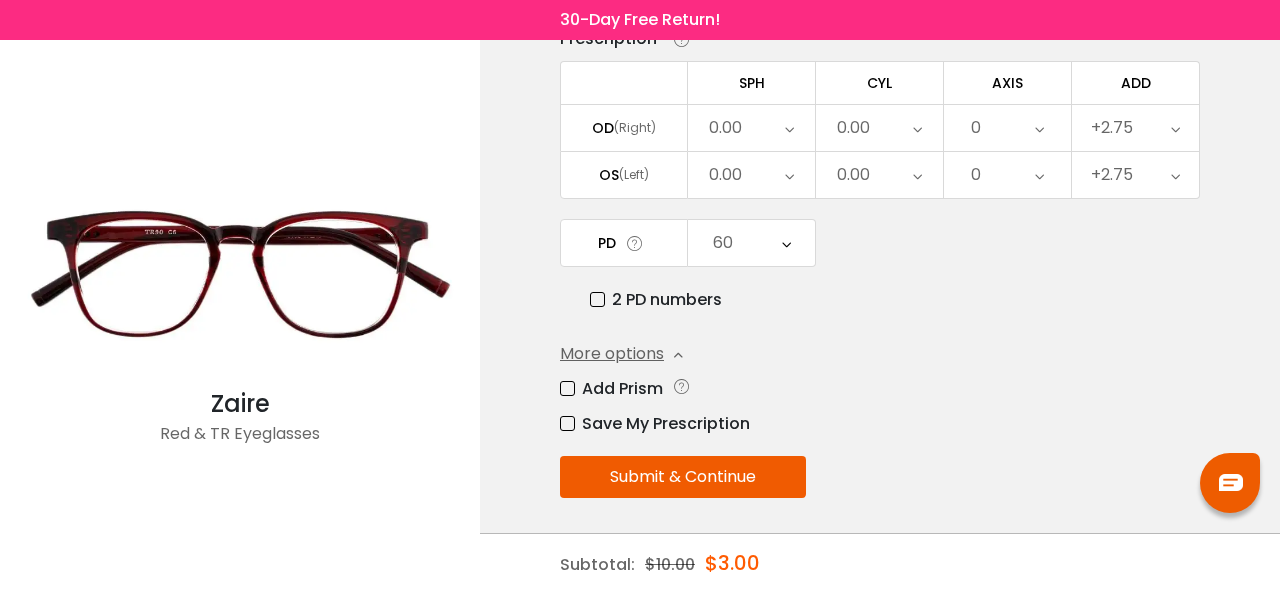 click on "Submit & Continue" at bounding box center (683, 477) 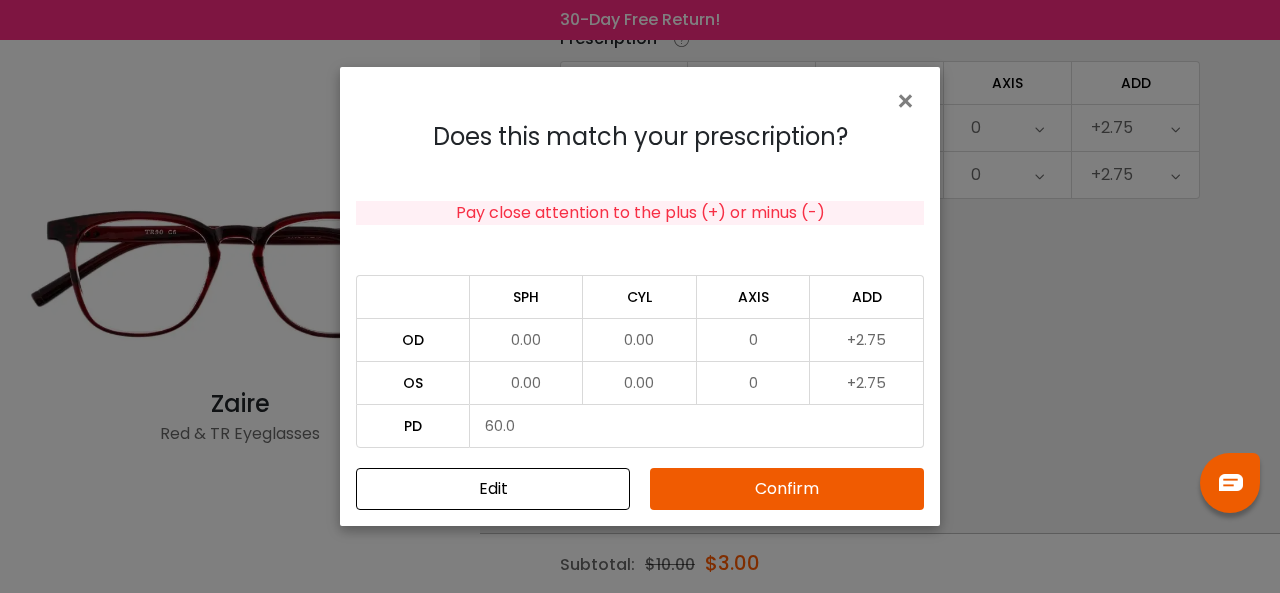 click on "Confirm" at bounding box center (787, 489) 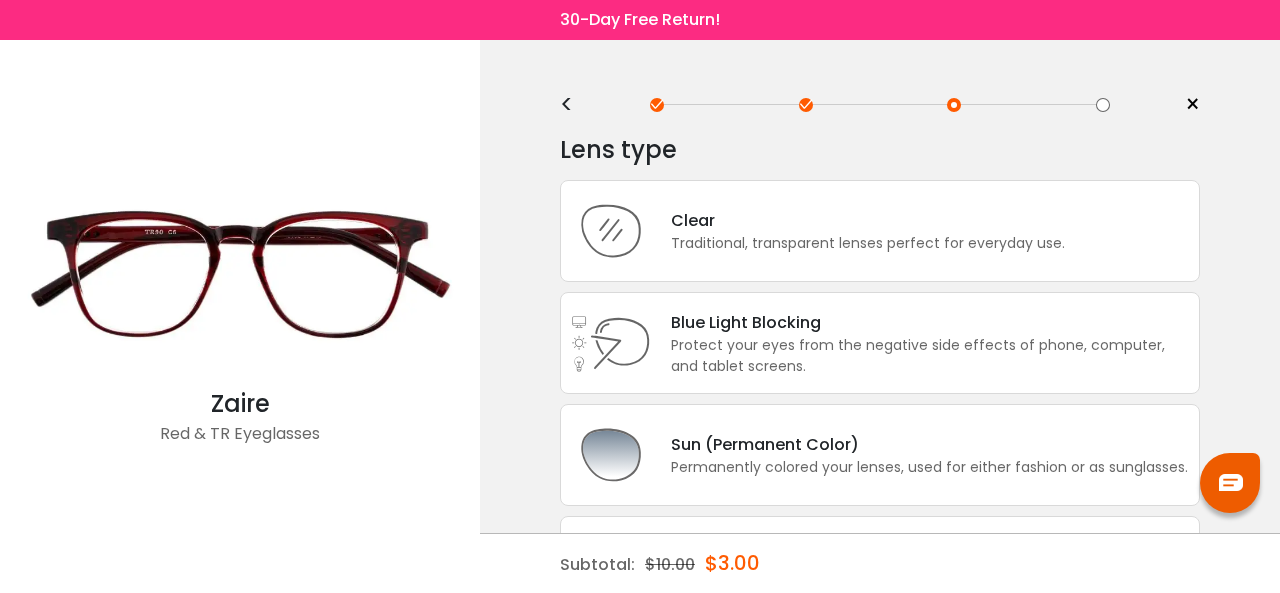 scroll, scrollTop: 0, scrollLeft: 0, axis: both 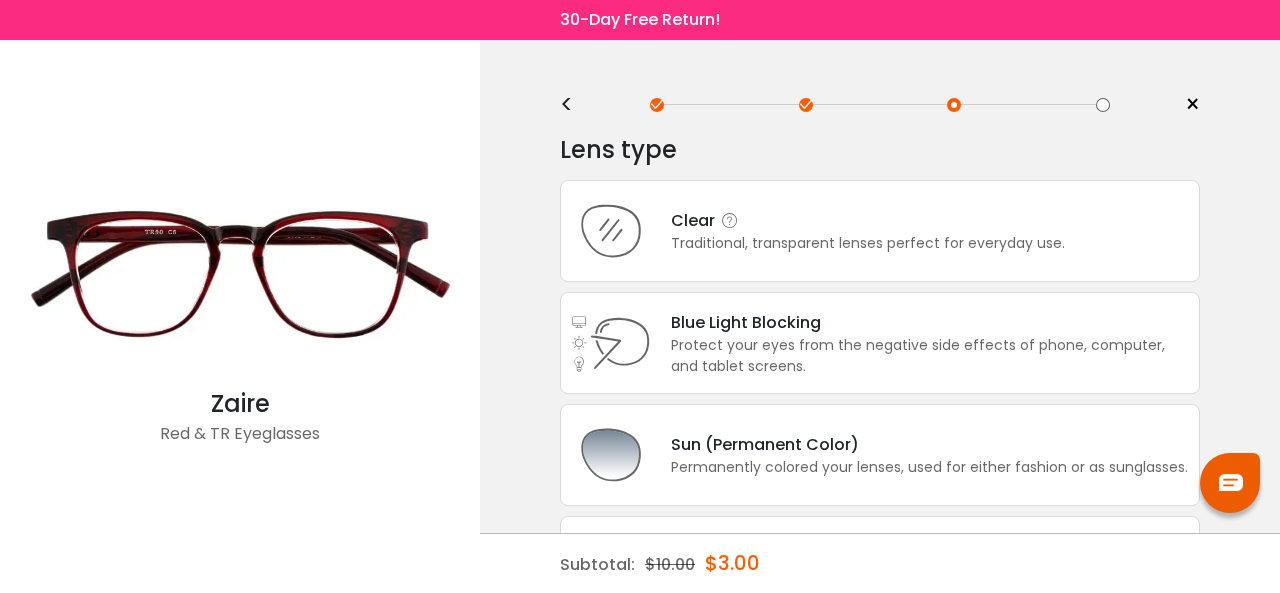 click on "Traditional, transparent lenses perfect for everyday use." at bounding box center [868, 243] 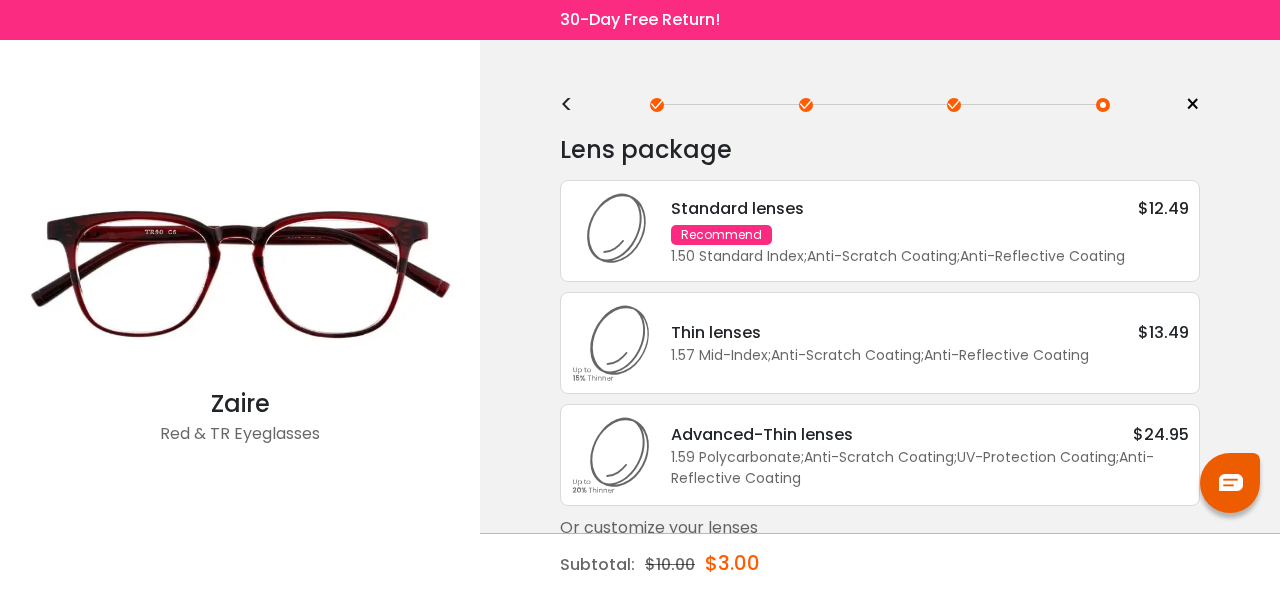 click on "Standard lenses
$12.49" at bounding box center (930, 208) 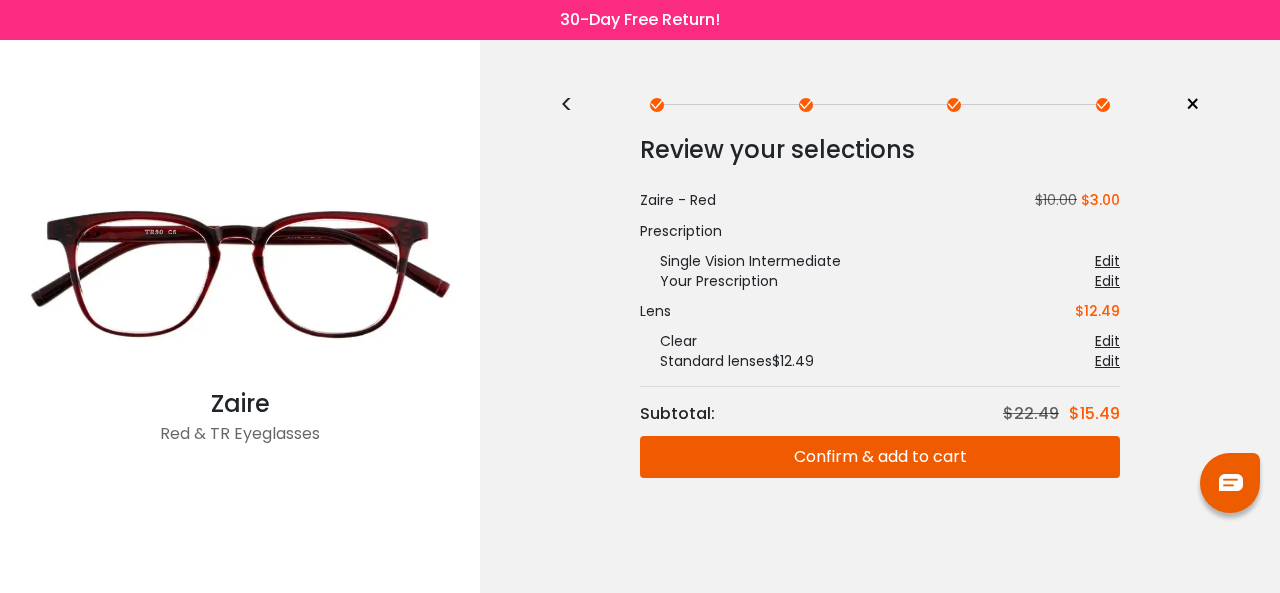 click on "Edit" at bounding box center [1107, 281] 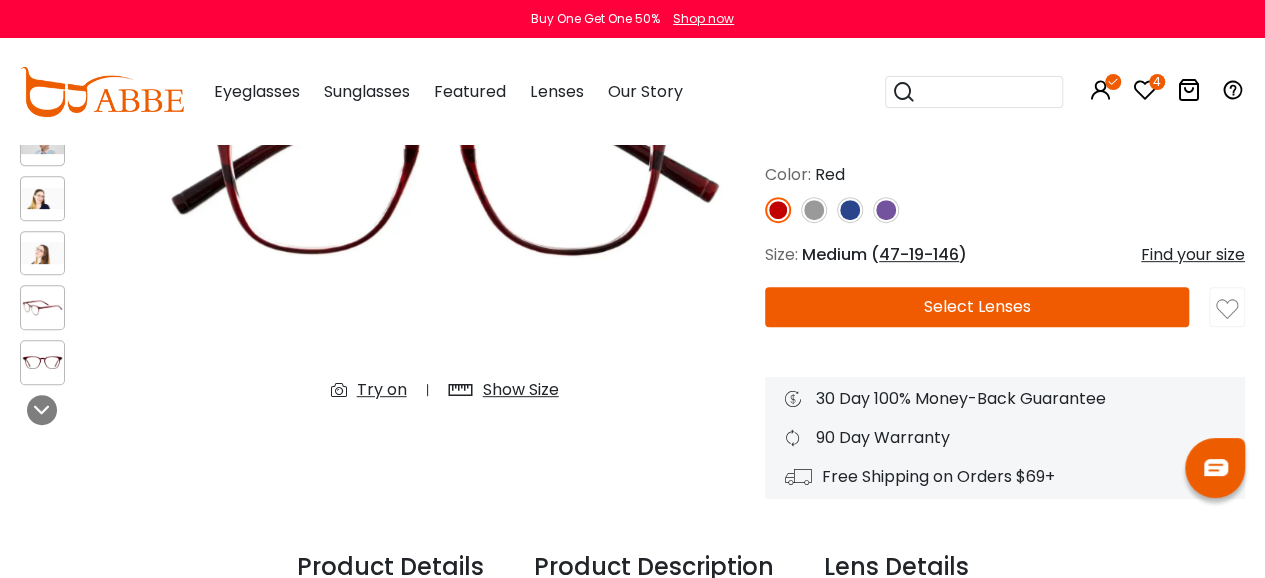 scroll, scrollTop: 0, scrollLeft: 0, axis: both 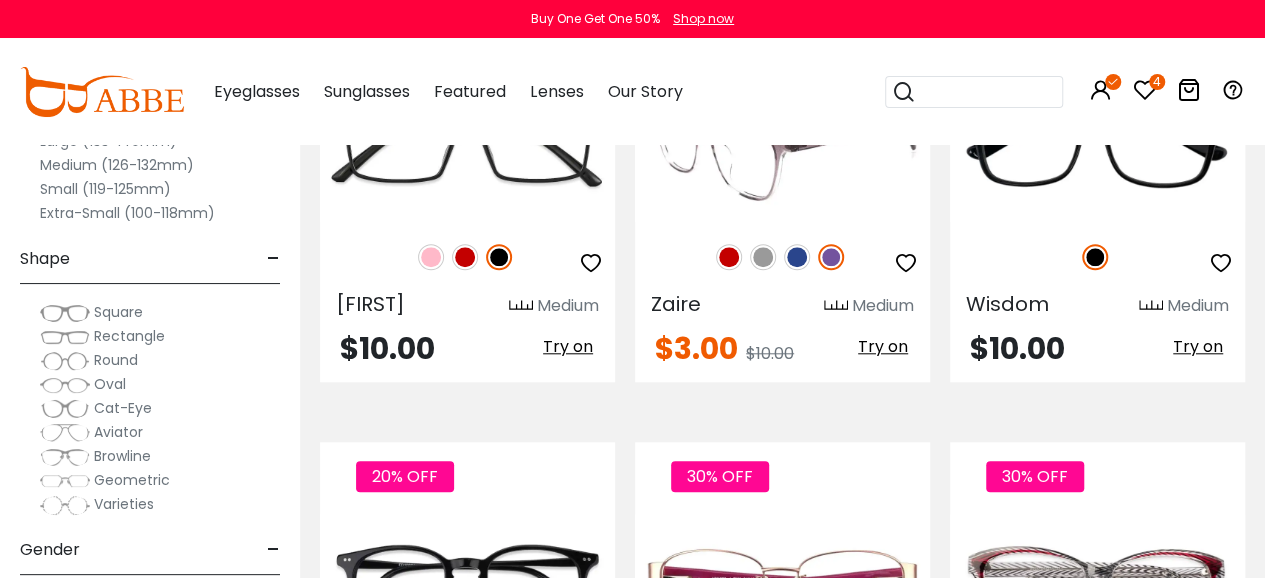 click at bounding box center [782, 148] 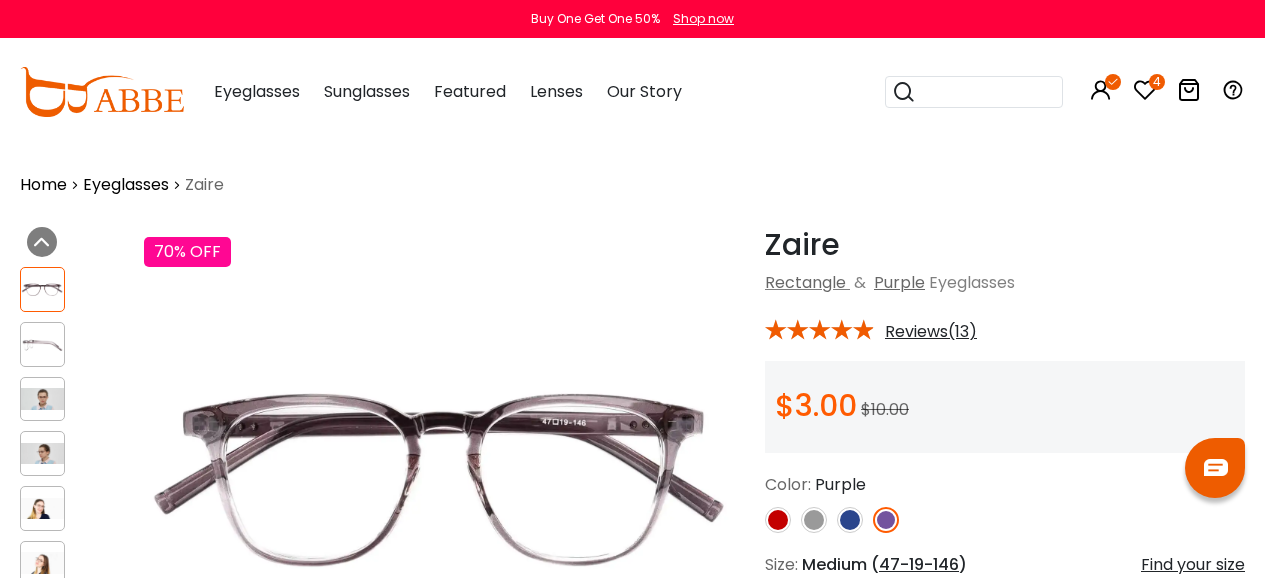 scroll, scrollTop: 0, scrollLeft: 0, axis: both 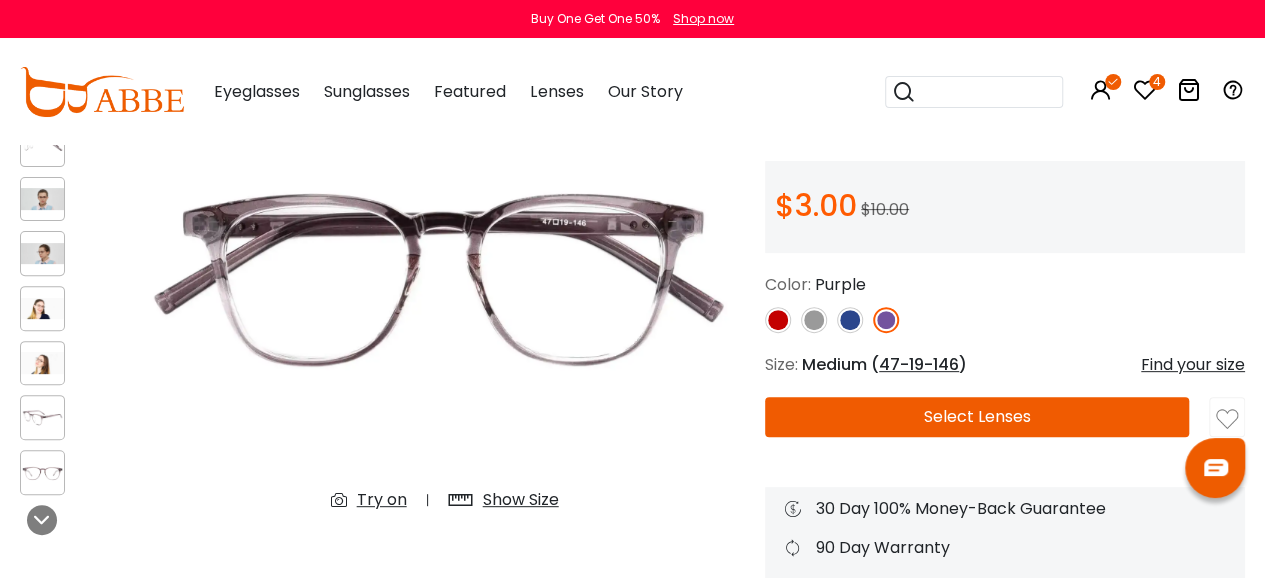 click at bounding box center (778, 320) 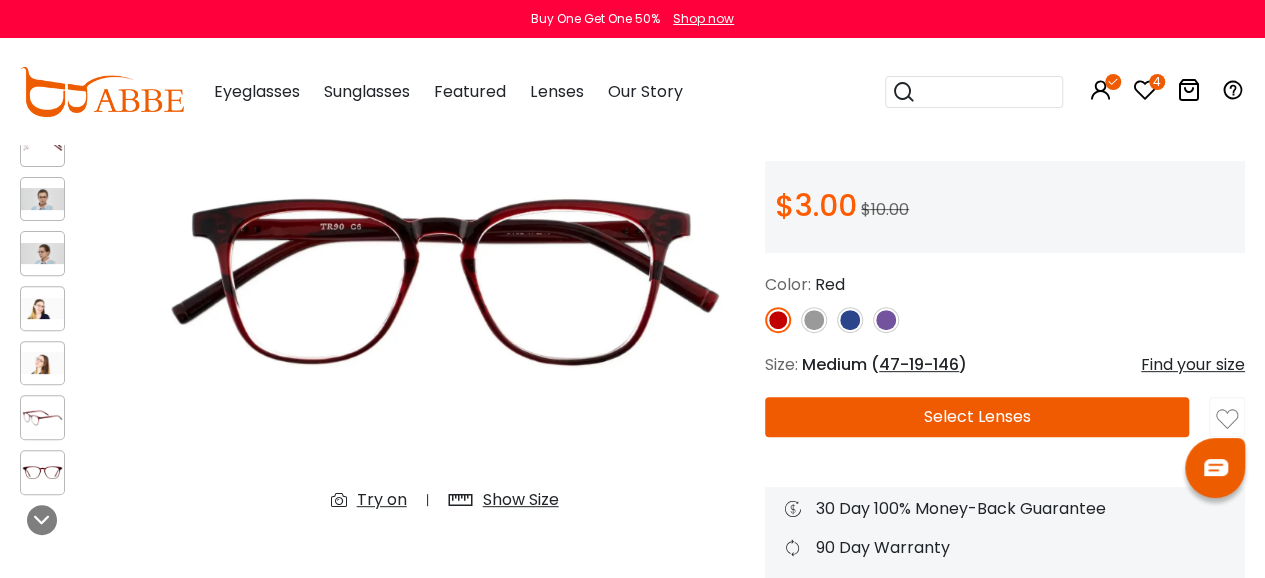 click at bounding box center (814, 320) 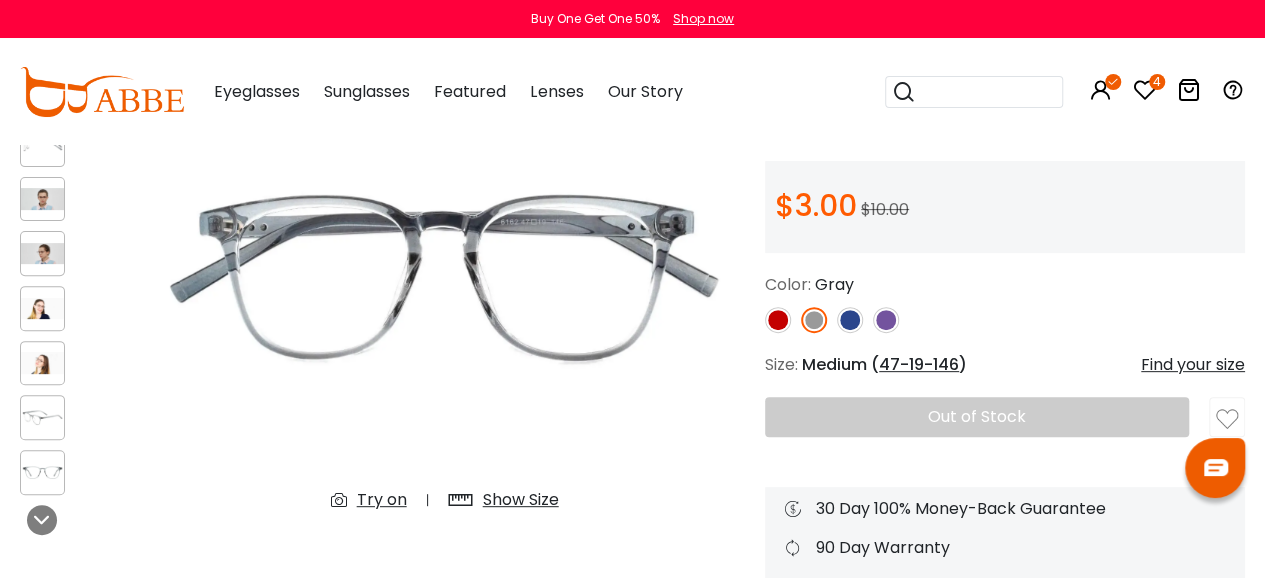 click at bounding box center [778, 320] 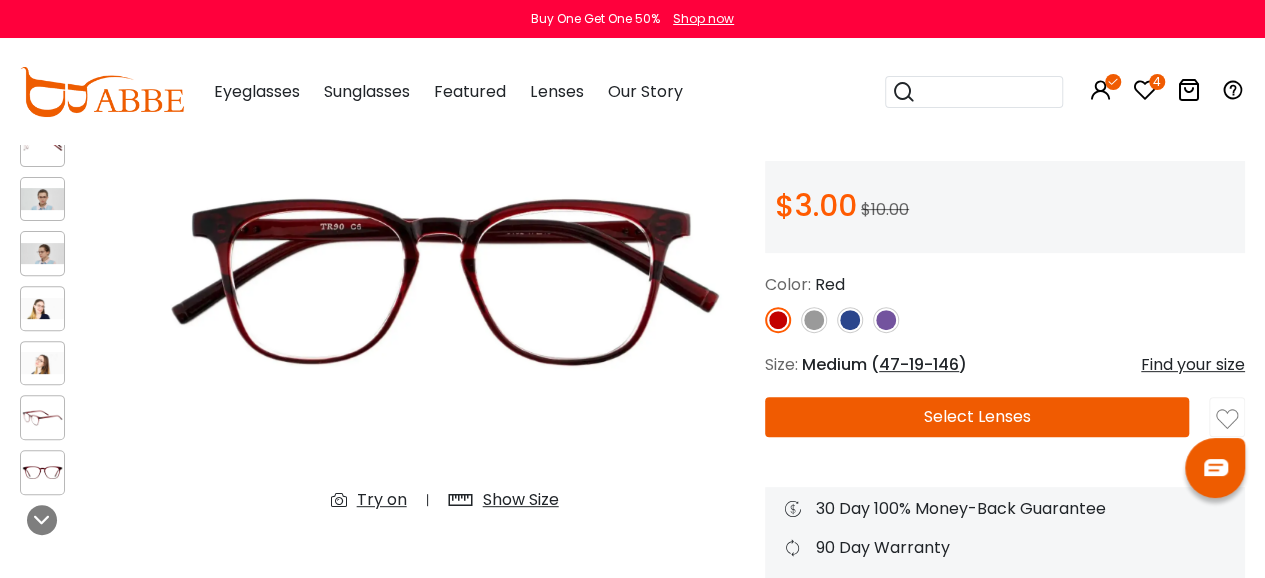 click on "Select Lenses" at bounding box center [977, 417] 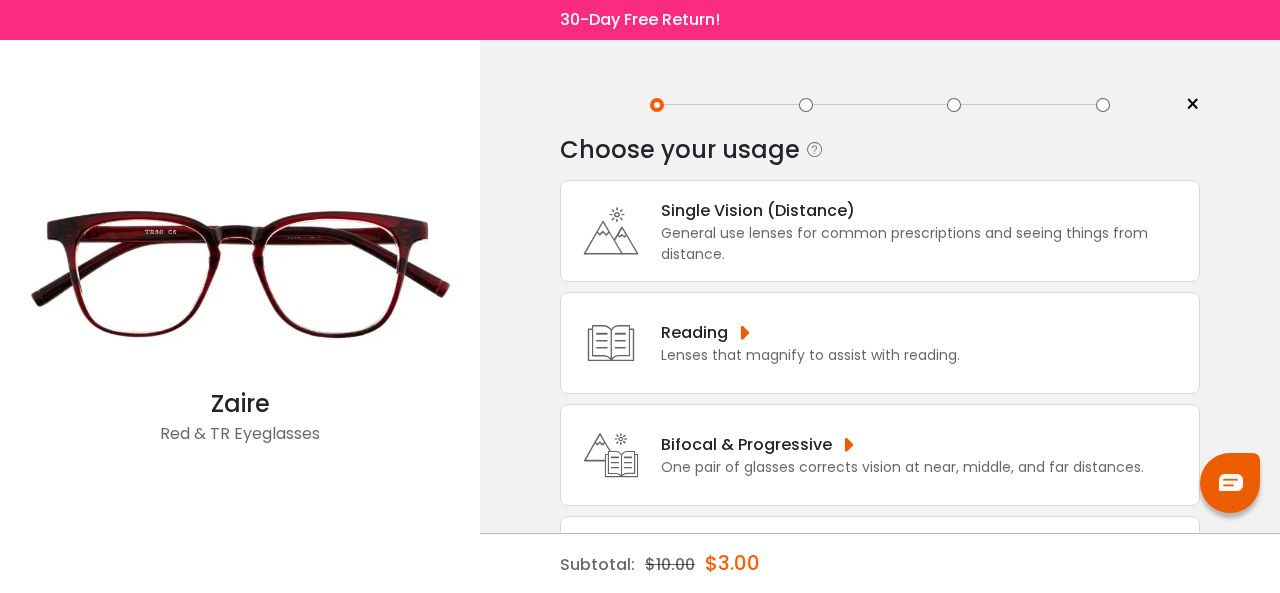 scroll, scrollTop: 0, scrollLeft: 0, axis: both 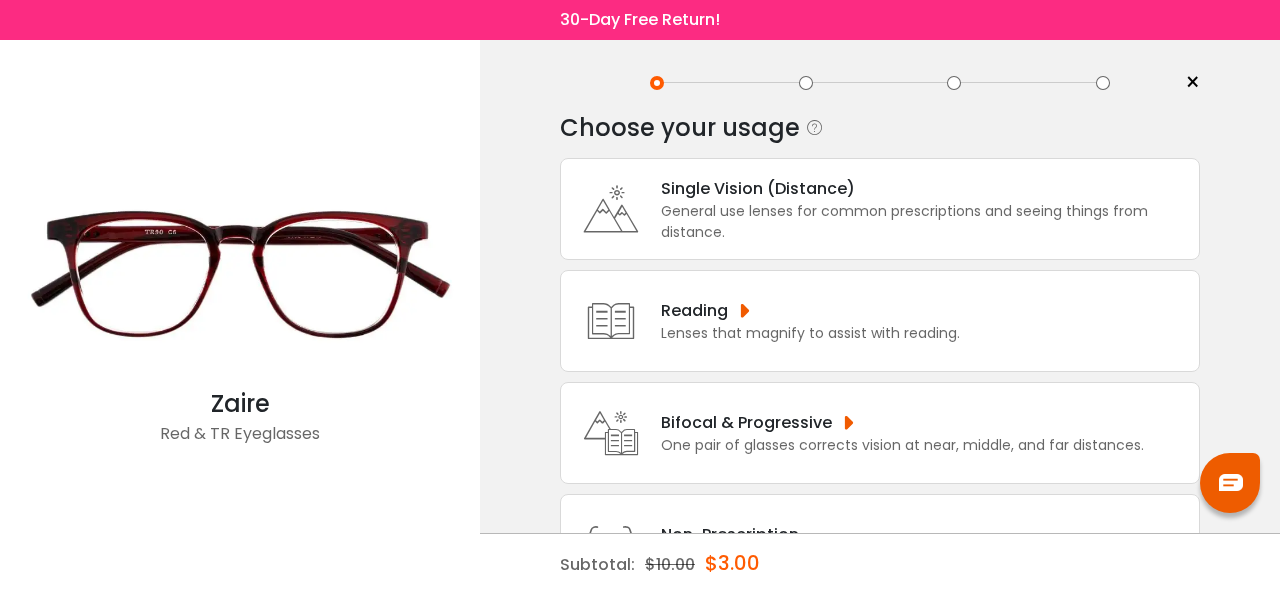 click on "Reading" at bounding box center [810, 310] 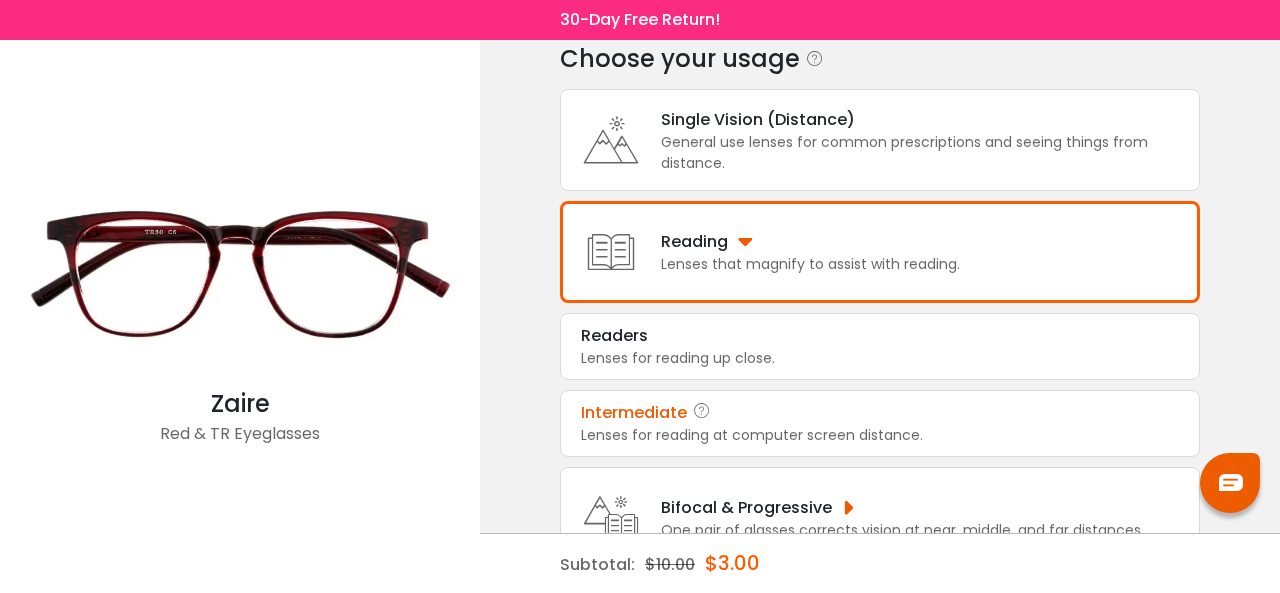 scroll, scrollTop: 122, scrollLeft: 0, axis: vertical 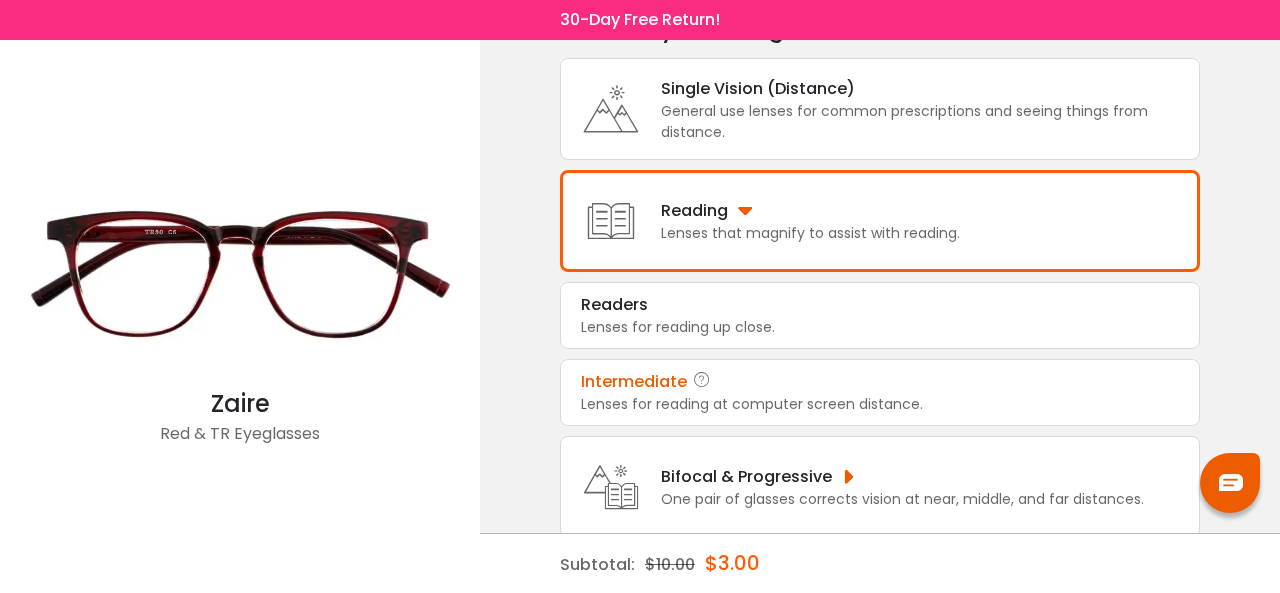 click on "Lenses for reading at computer screen distance." at bounding box center [880, 404] 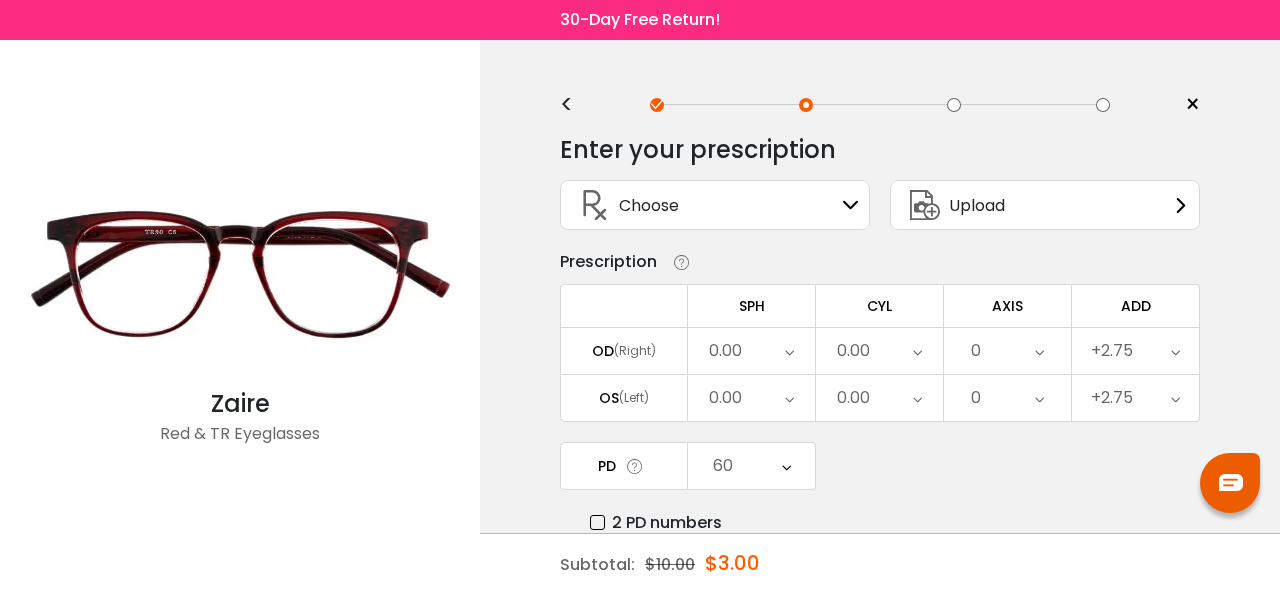 scroll, scrollTop: 0, scrollLeft: 0, axis: both 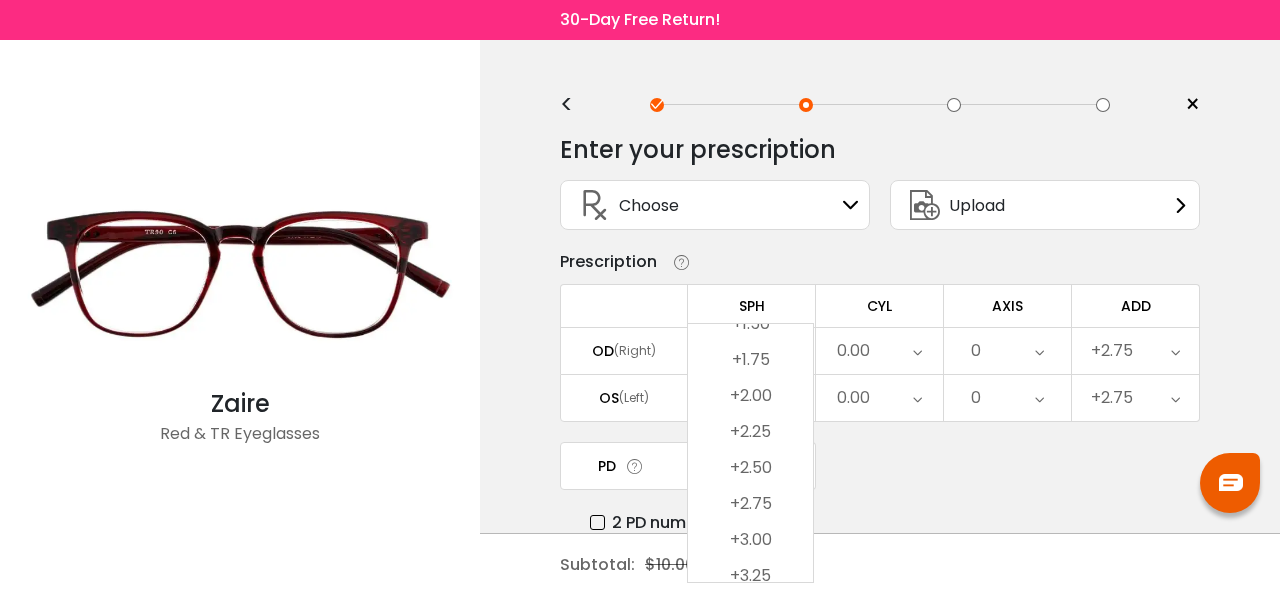click on "+1.75" at bounding box center [750, 360] 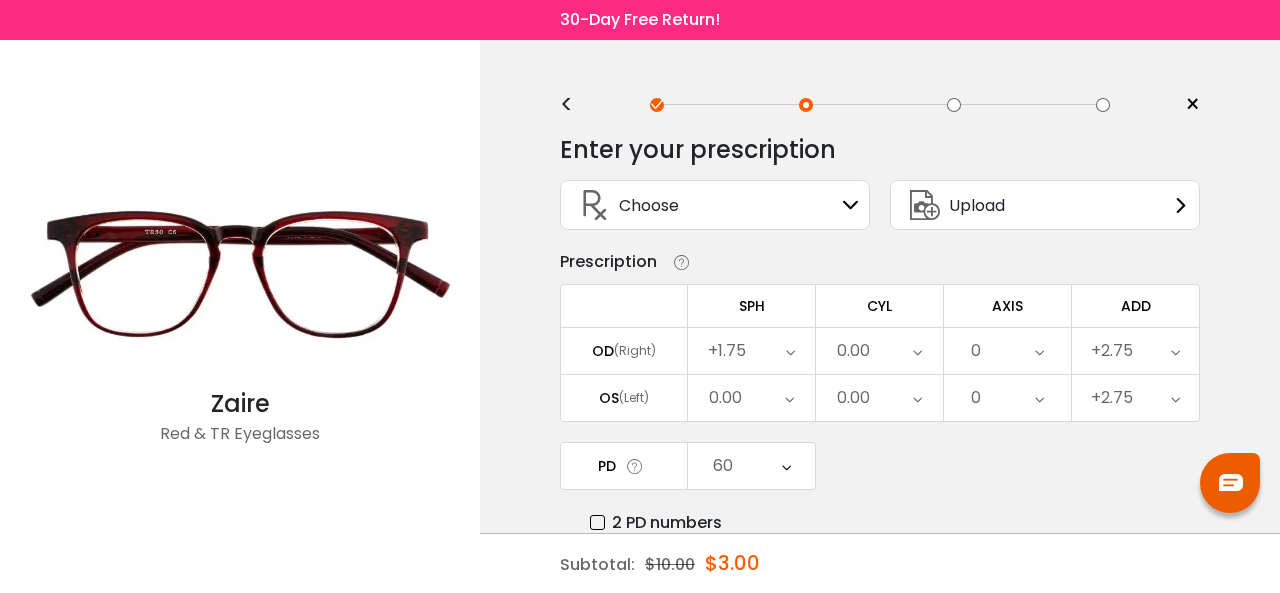 click on "0.00" at bounding box center [853, 351] 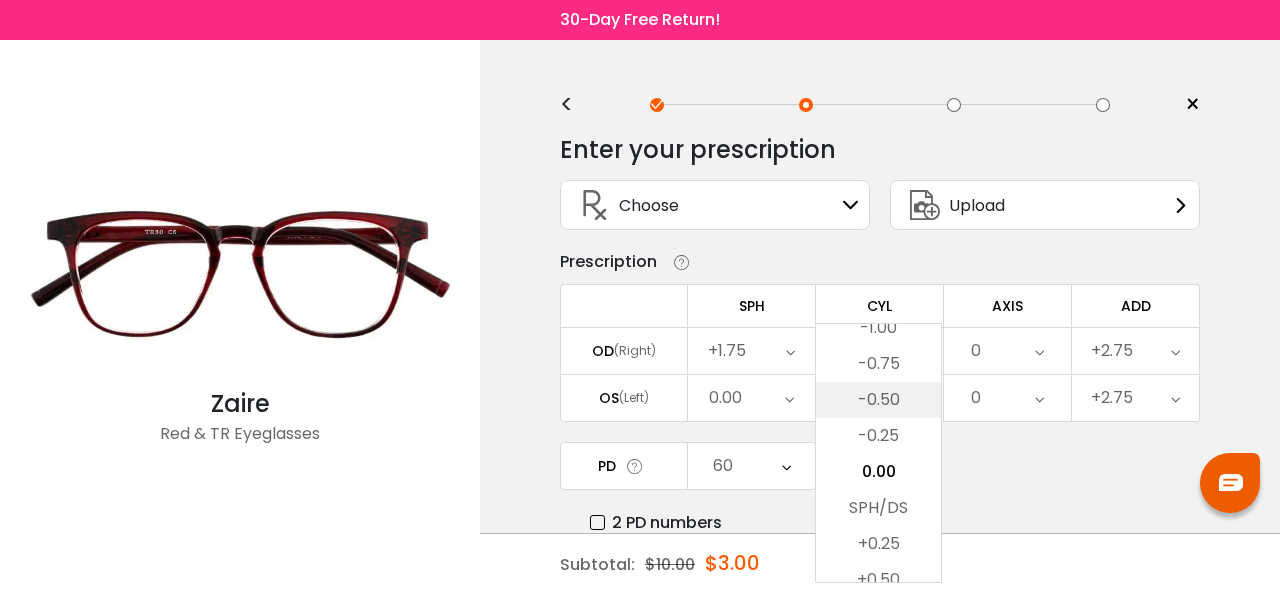 click on "-0.50" at bounding box center (878, 400) 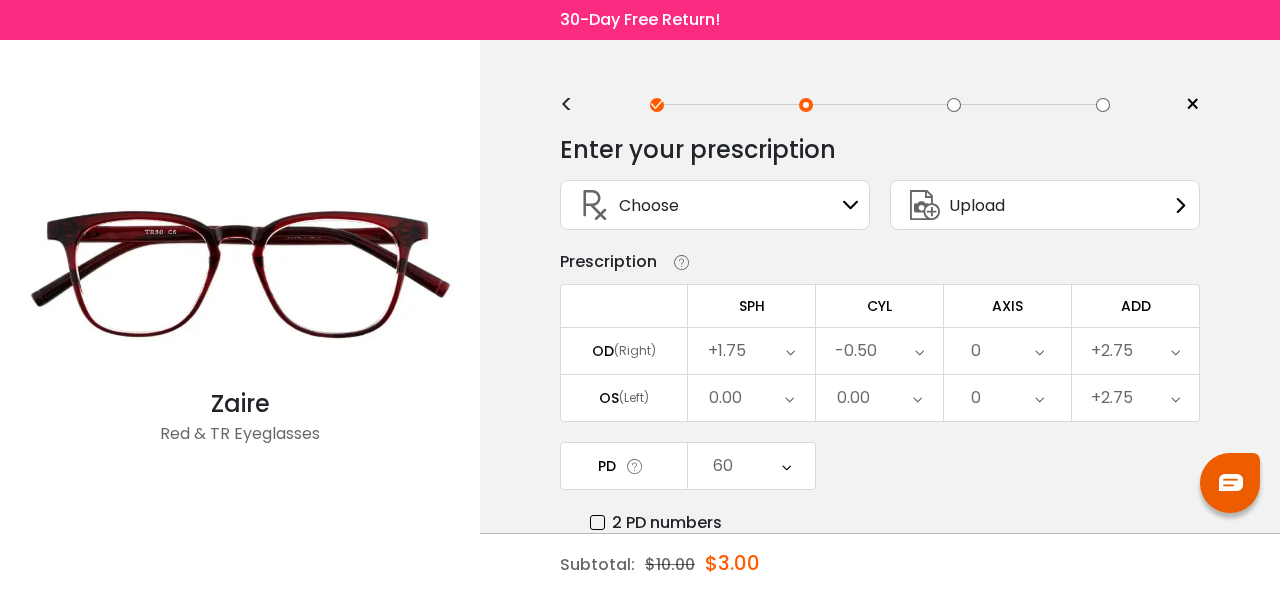 click on "0" at bounding box center [1007, 351] 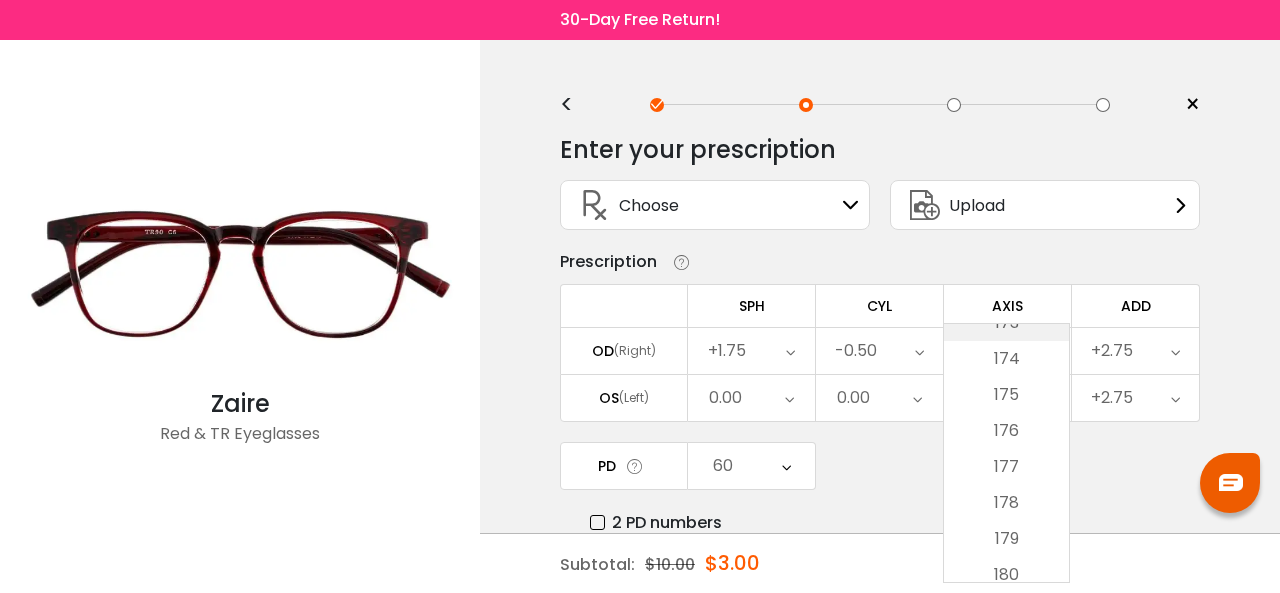 scroll, scrollTop: 6257, scrollLeft: 0, axis: vertical 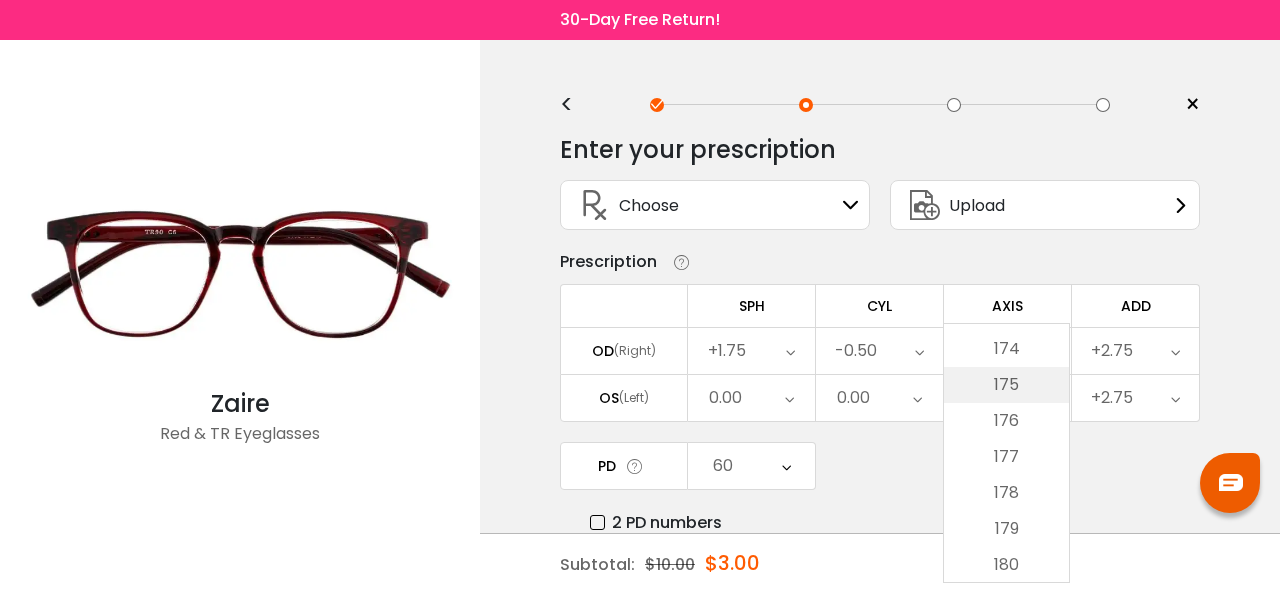 click on "175" at bounding box center [1006, 385] 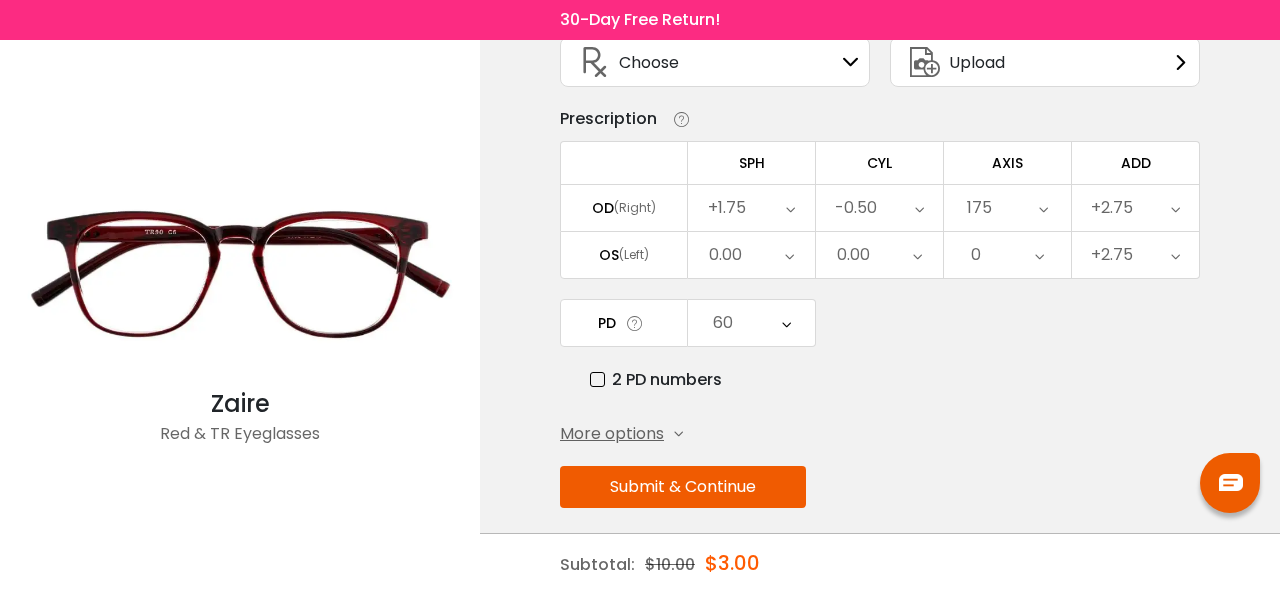 scroll, scrollTop: 153, scrollLeft: 0, axis: vertical 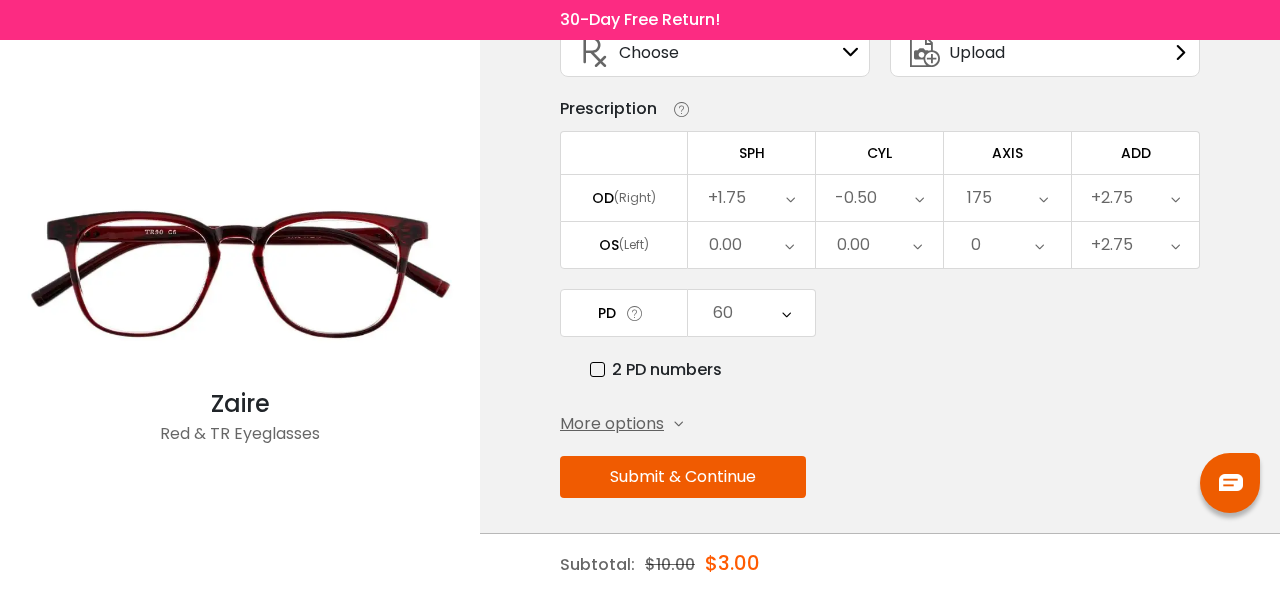 click at bounding box center (790, 198) 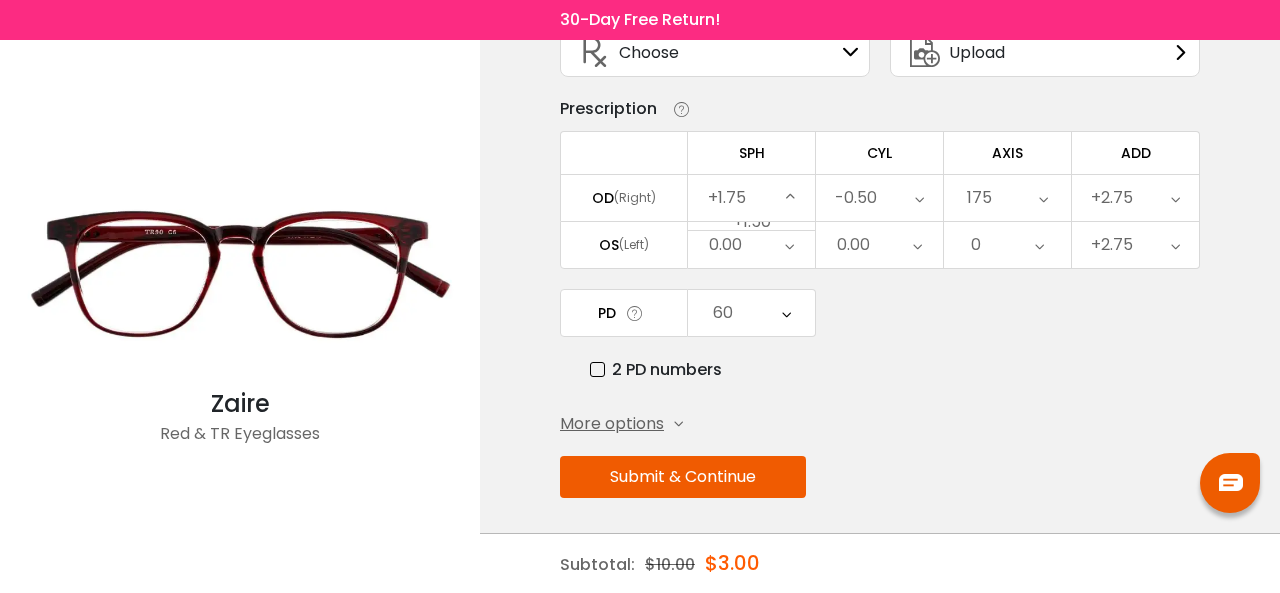 scroll, scrollTop: 3038, scrollLeft: 0, axis: vertical 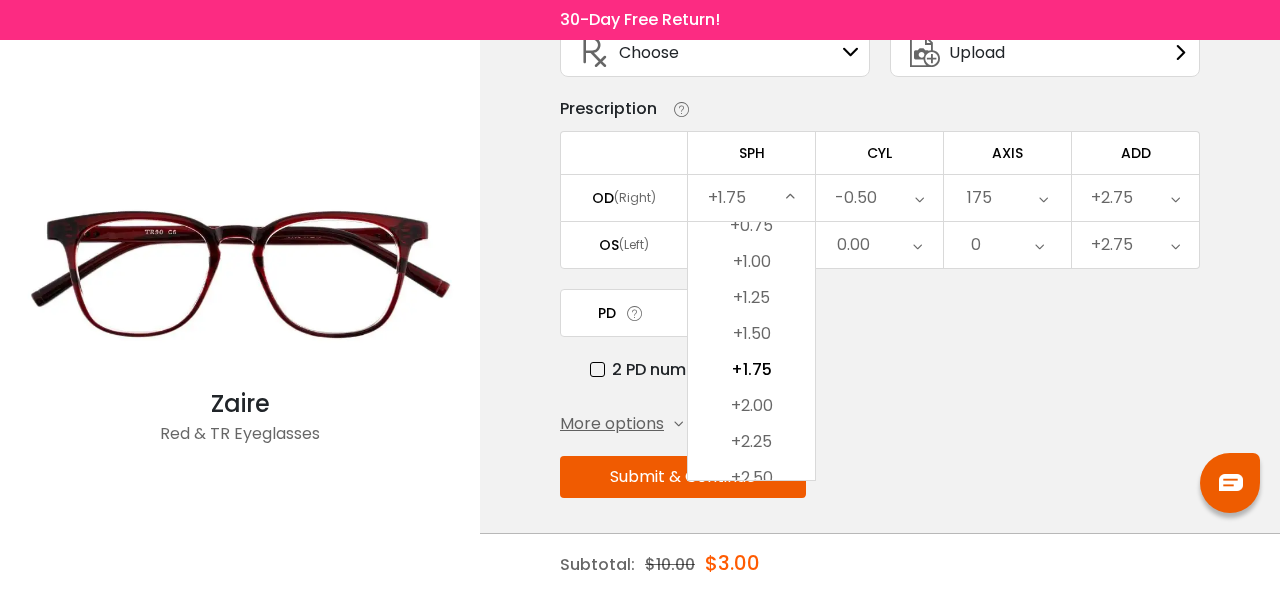 click on "2 PD numbers" at bounding box center [895, 369] 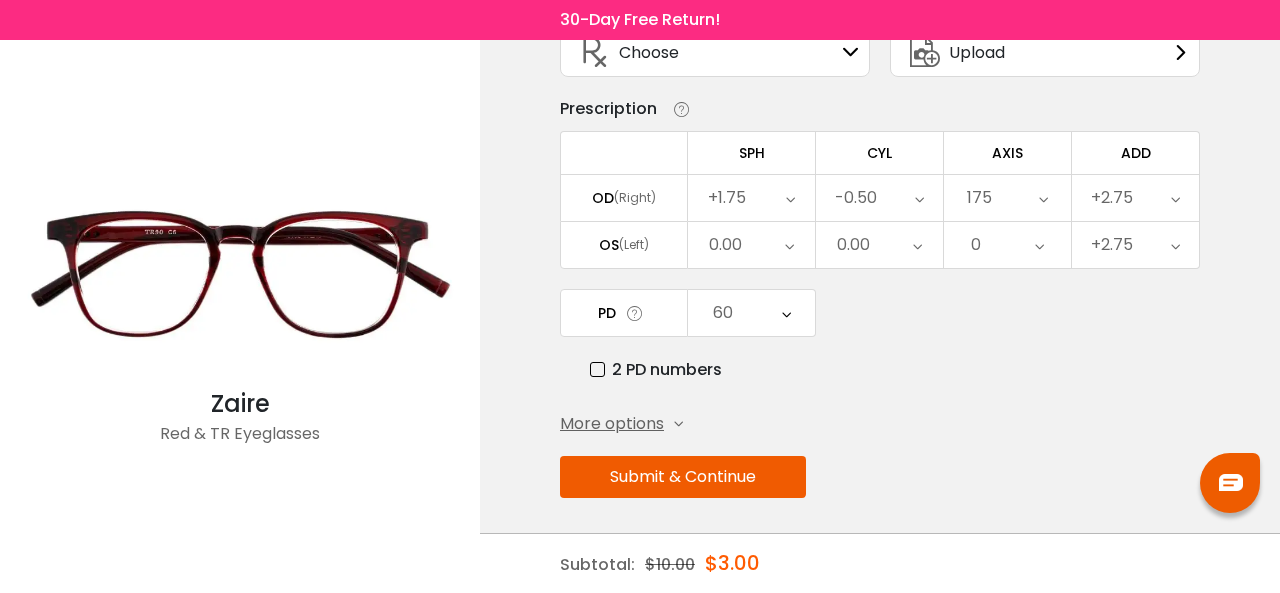 click at bounding box center (790, 198) 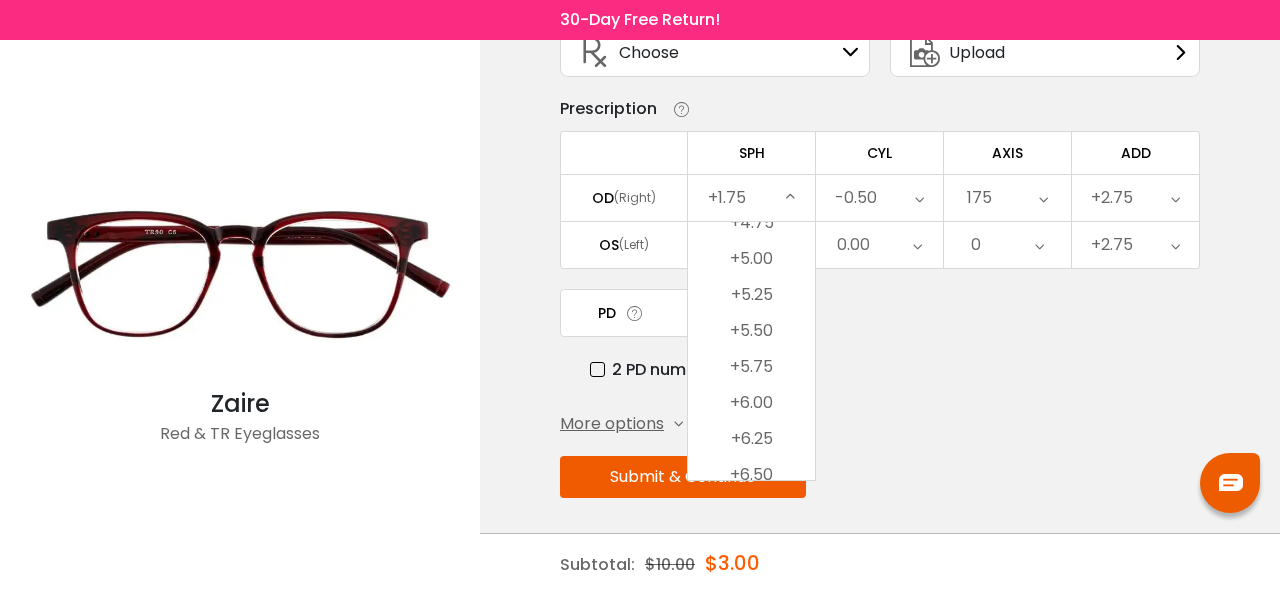 scroll, scrollTop: 3900, scrollLeft: 0, axis: vertical 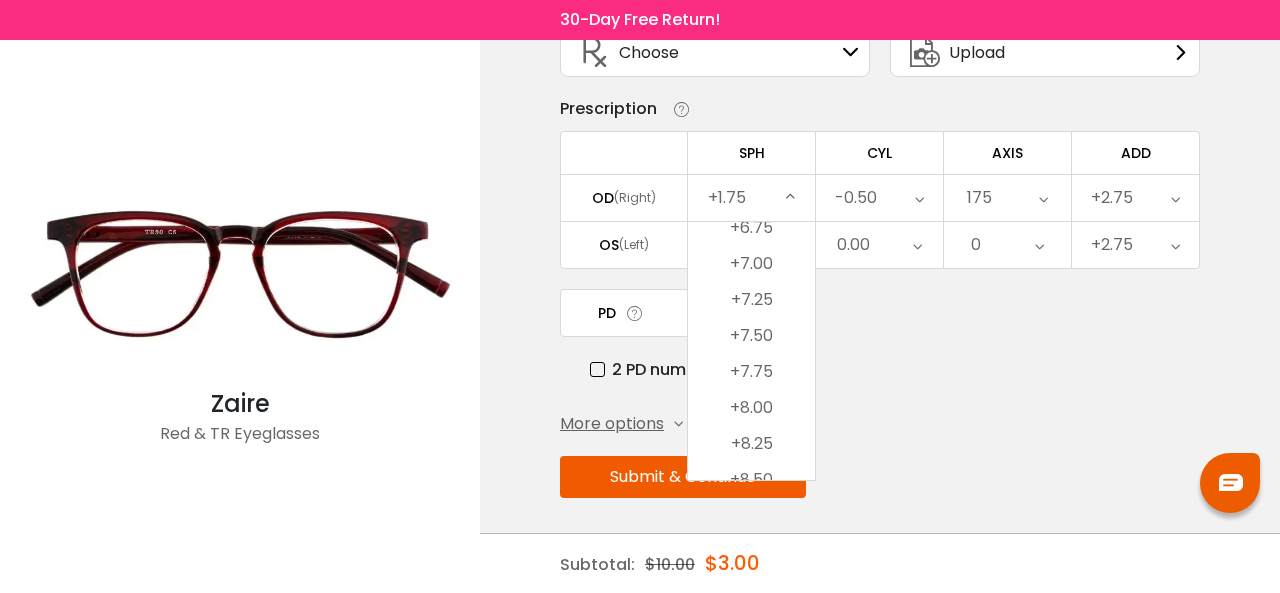 click on "+1.75" at bounding box center [751, 198] 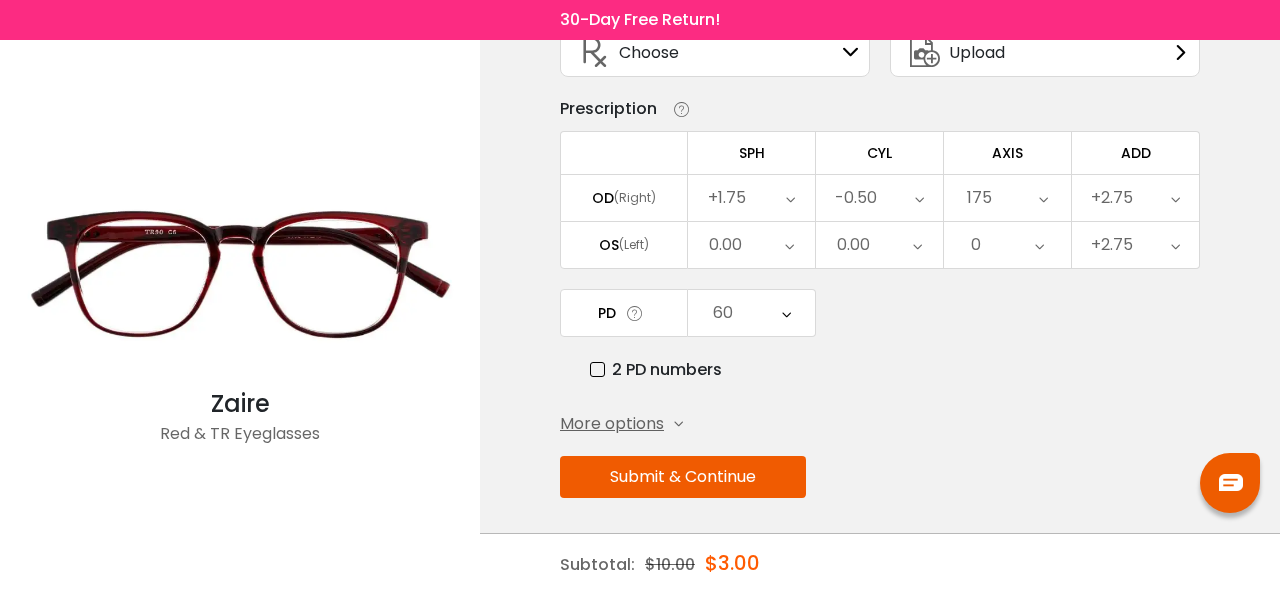 click at bounding box center (790, 198) 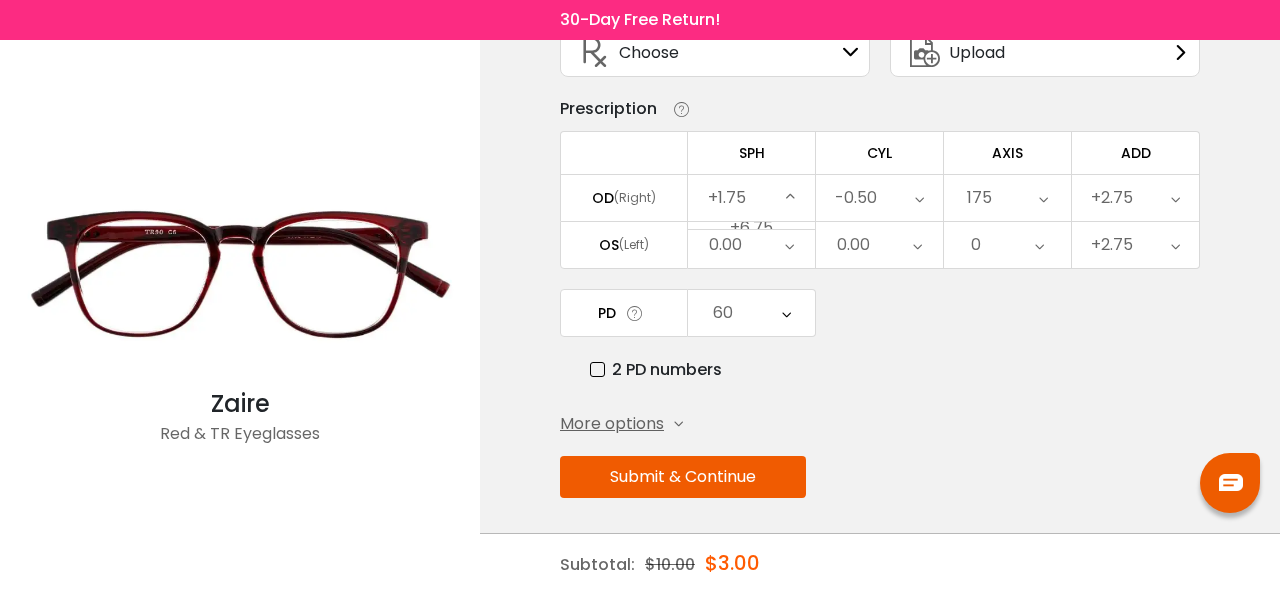 scroll, scrollTop: 3038, scrollLeft: 0, axis: vertical 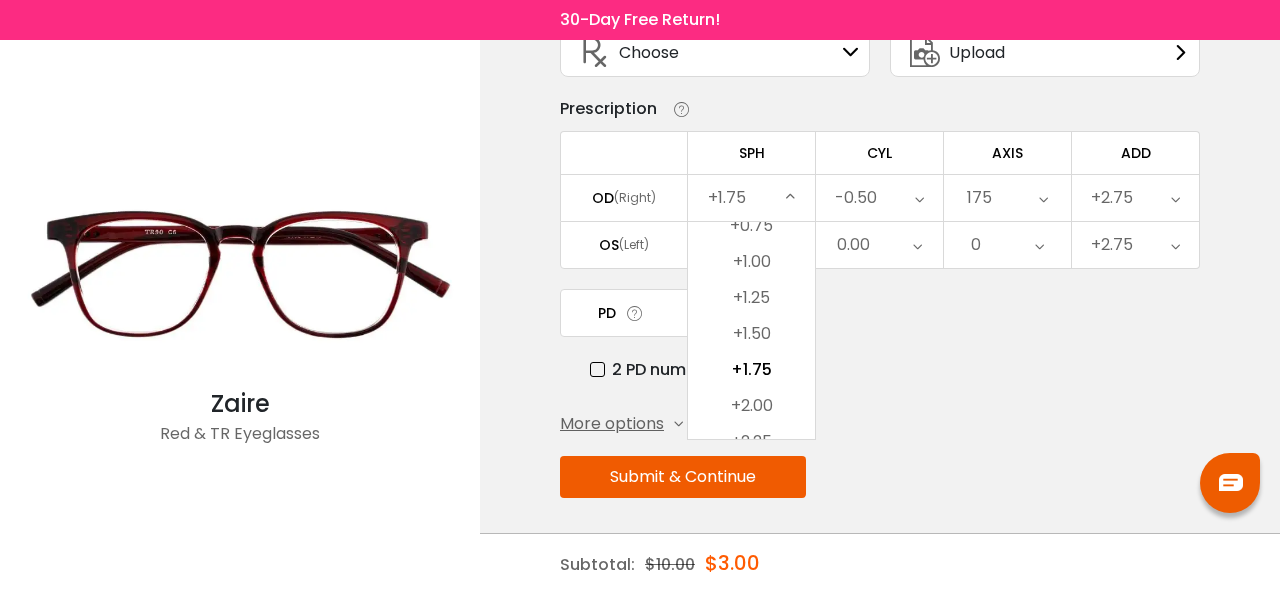 click at bounding box center (790, 198) 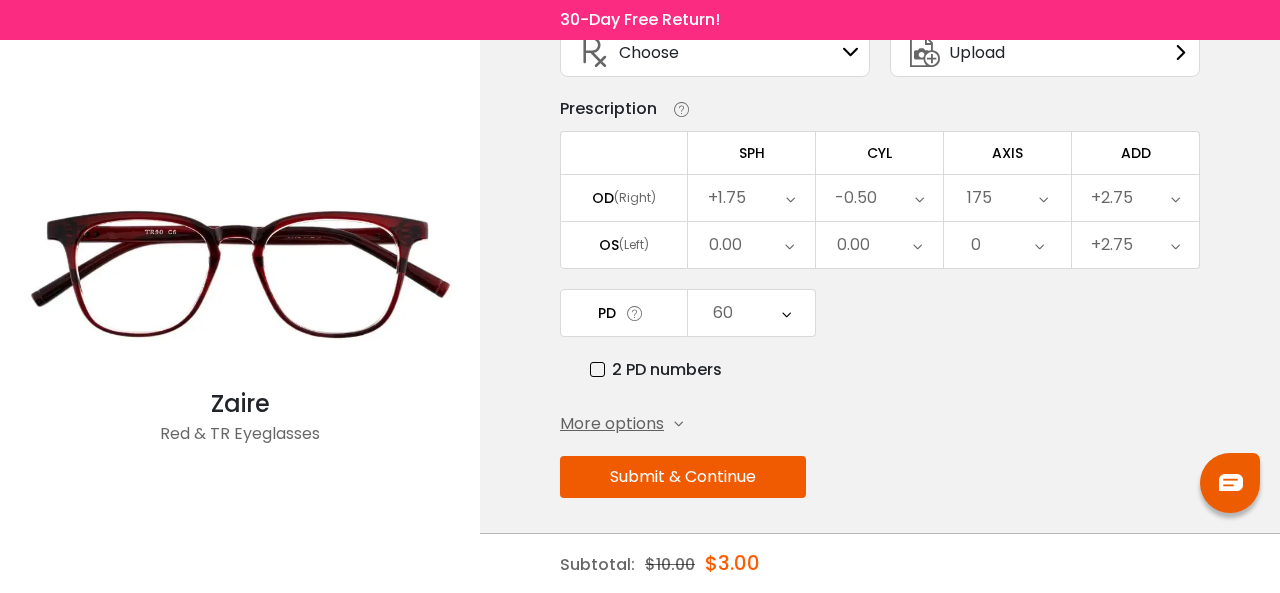 click at bounding box center [790, 198] 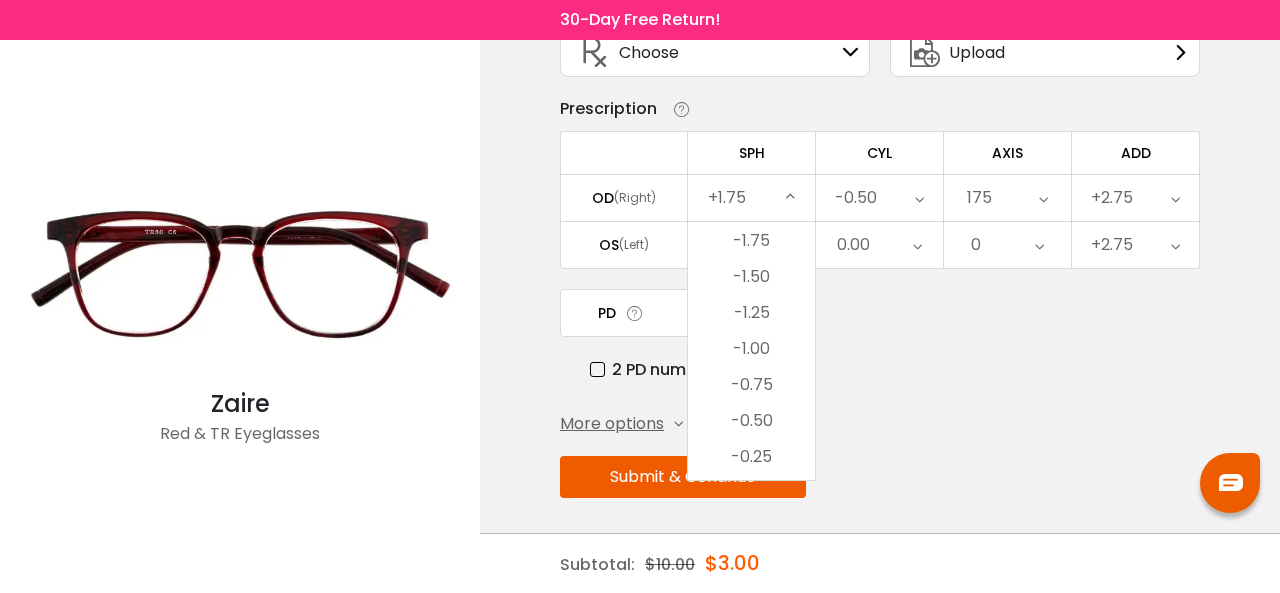 scroll, scrollTop: 2538, scrollLeft: 0, axis: vertical 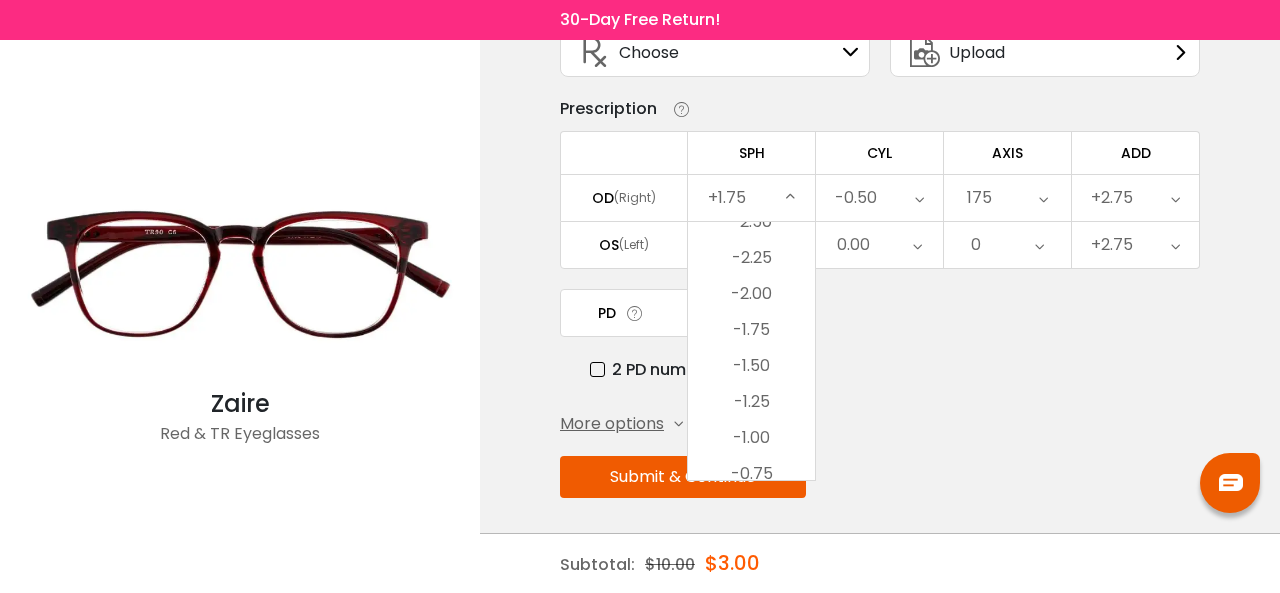 click on "+1.75" at bounding box center (751, 198) 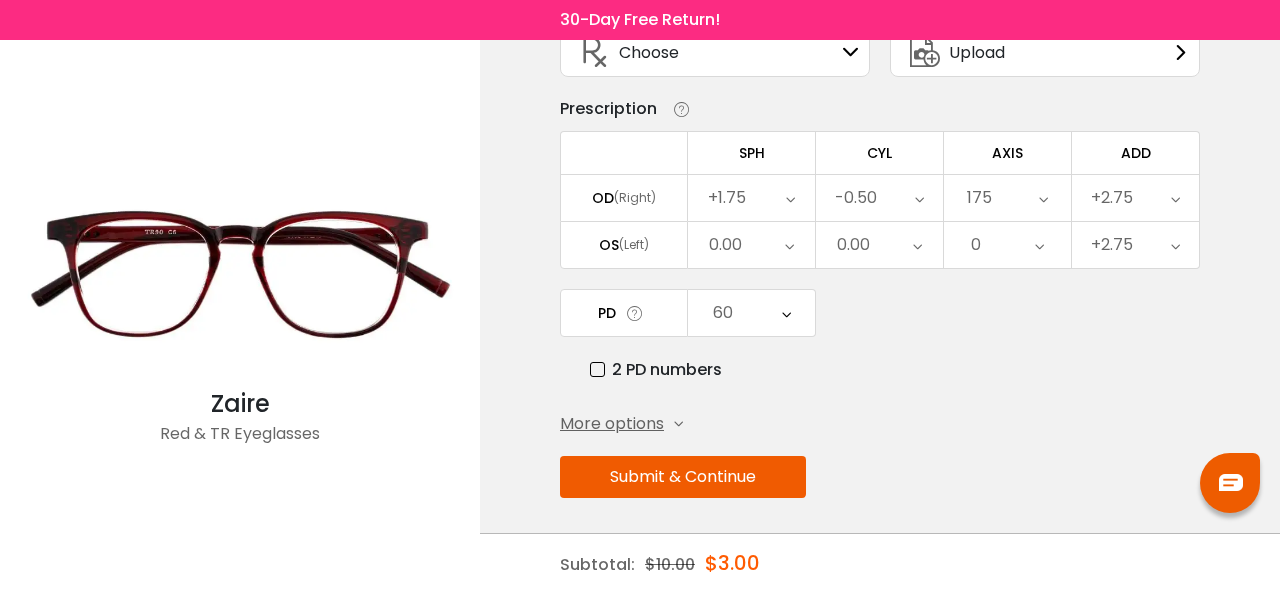 click on "+1.75" at bounding box center (751, 198) 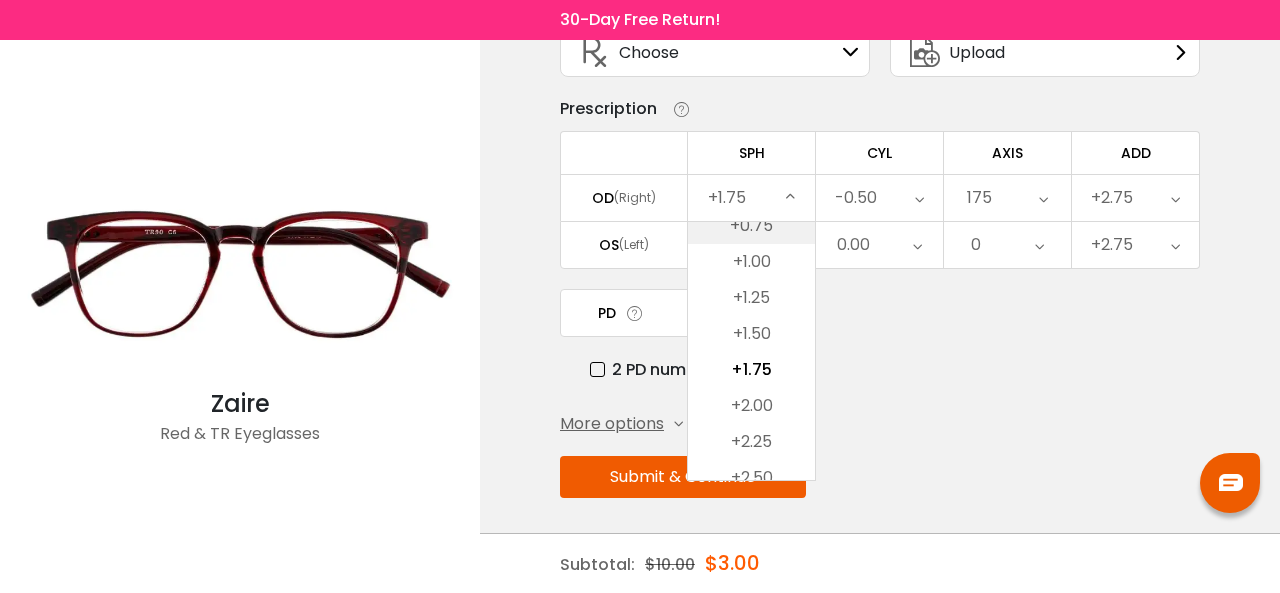 click on "+0.75" at bounding box center [751, 226] 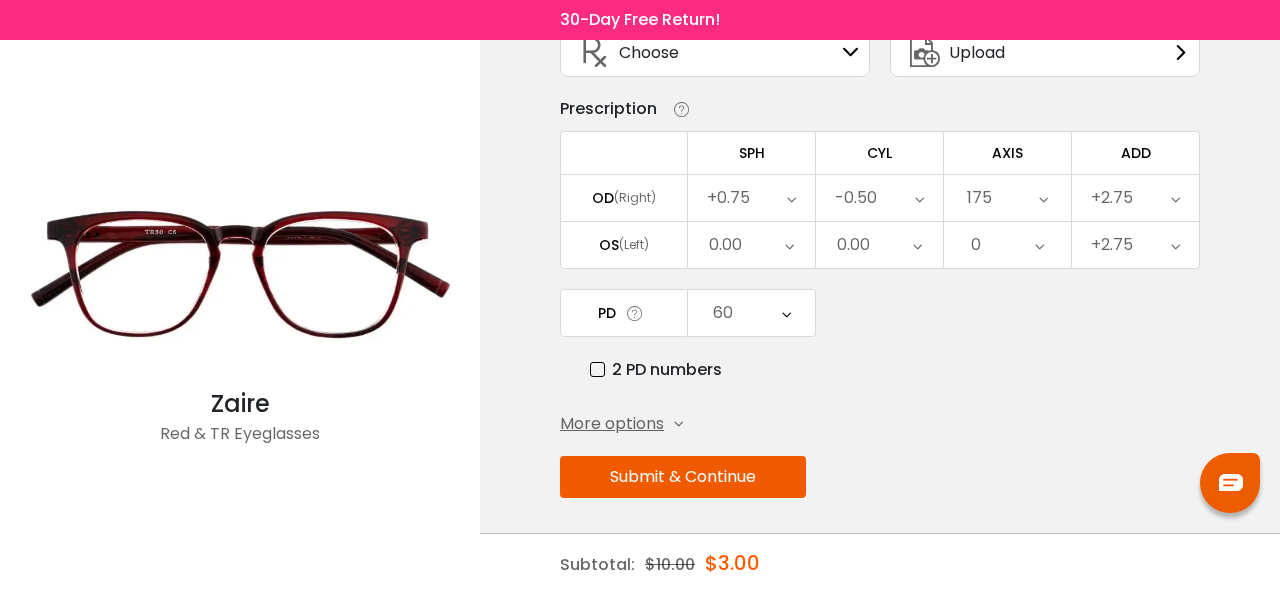 click at bounding box center [791, 198] 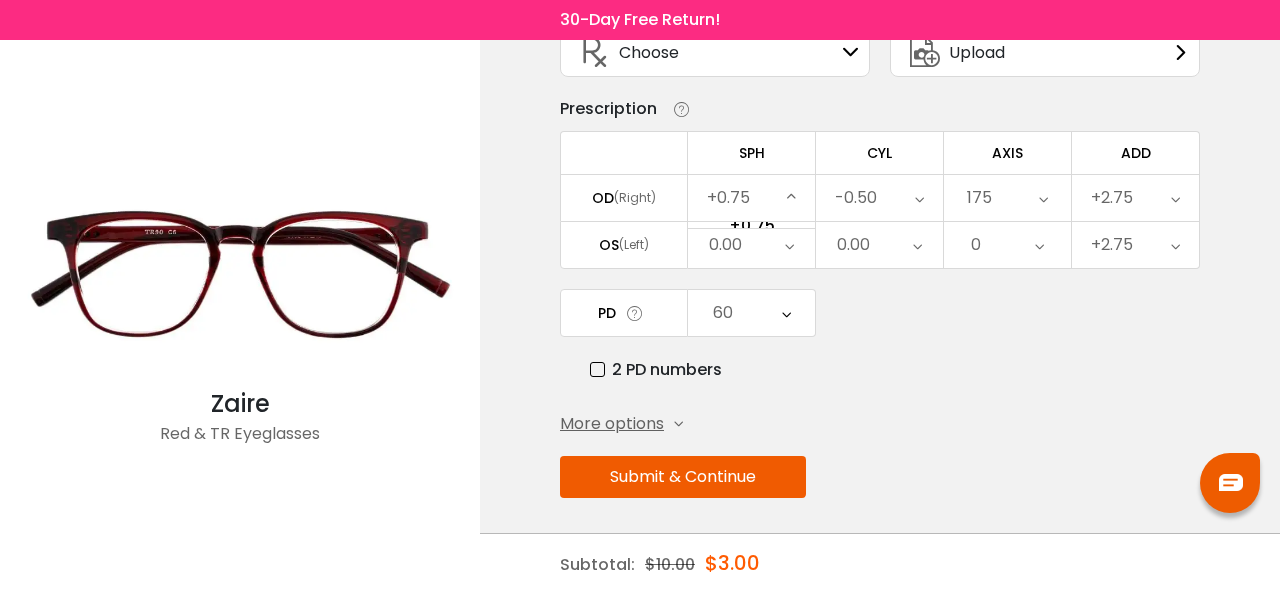 scroll, scrollTop: 2894, scrollLeft: 0, axis: vertical 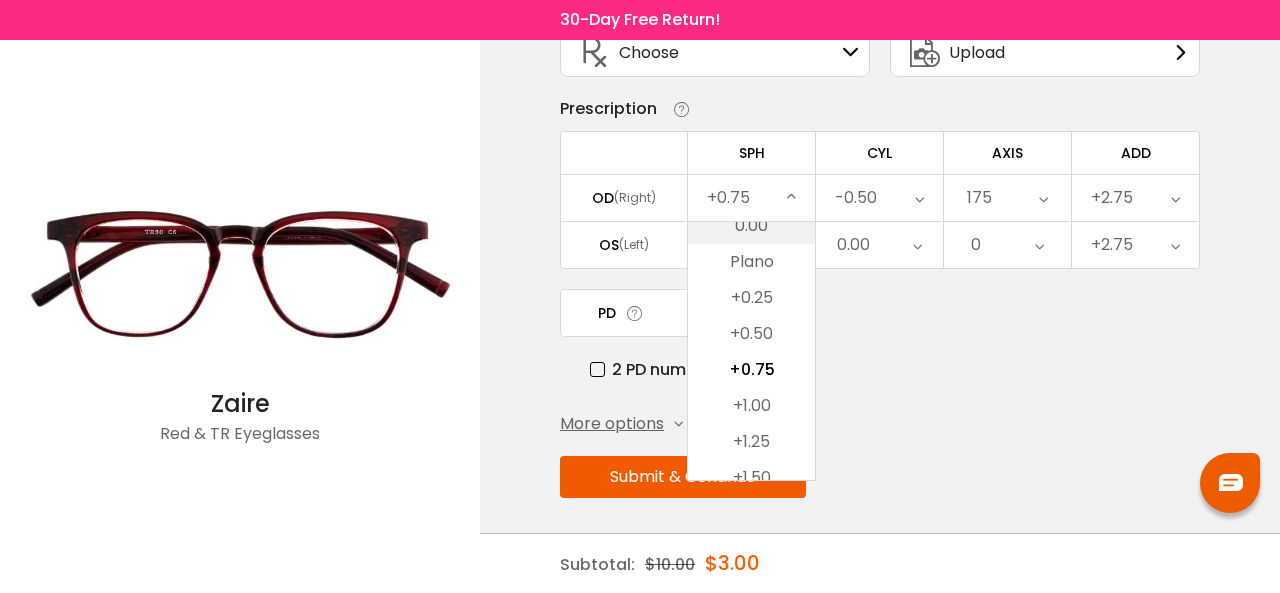 click on "0.00" at bounding box center (751, 226) 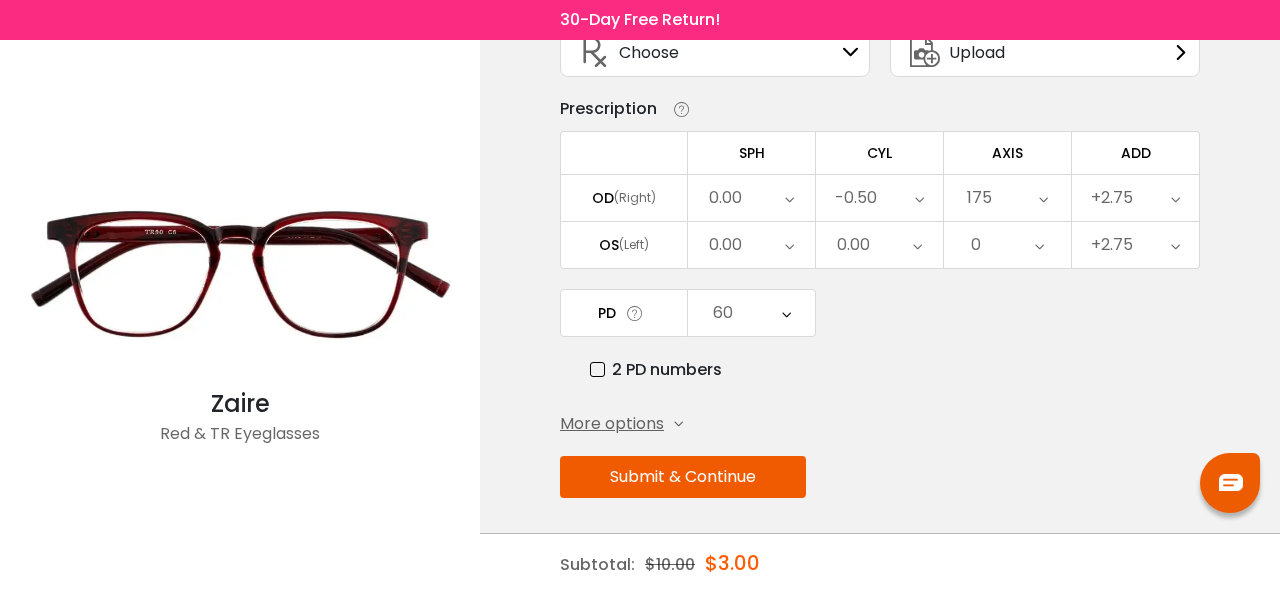 click at bounding box center (919, 198) 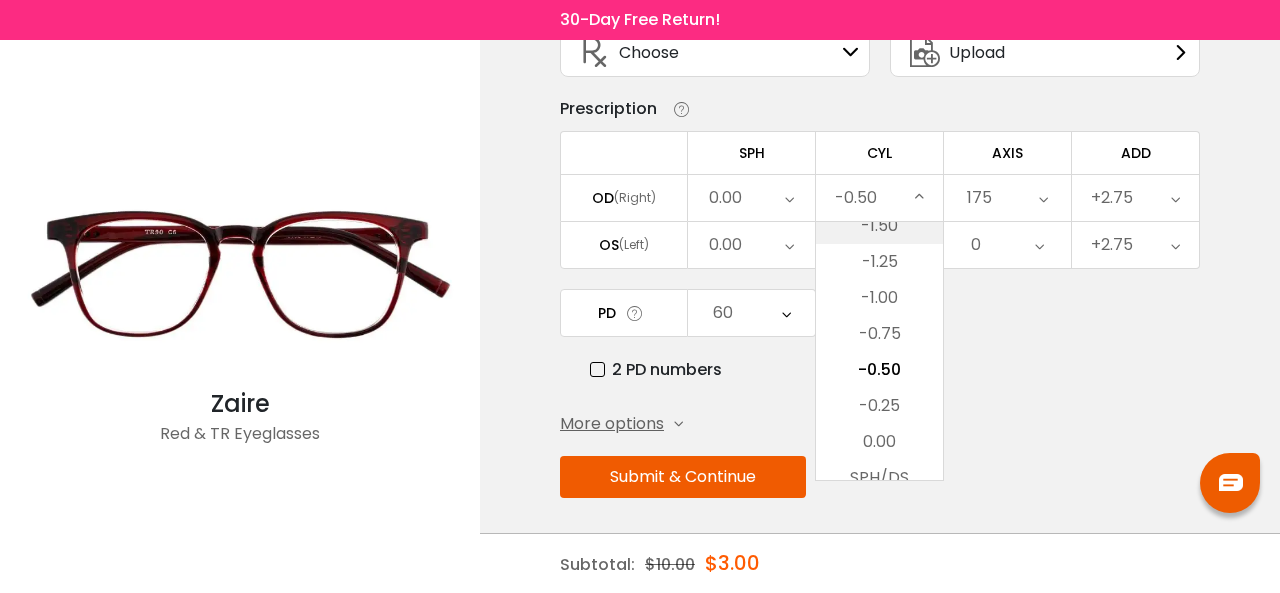 click on "-1.50" at bounding box center (879, 226) 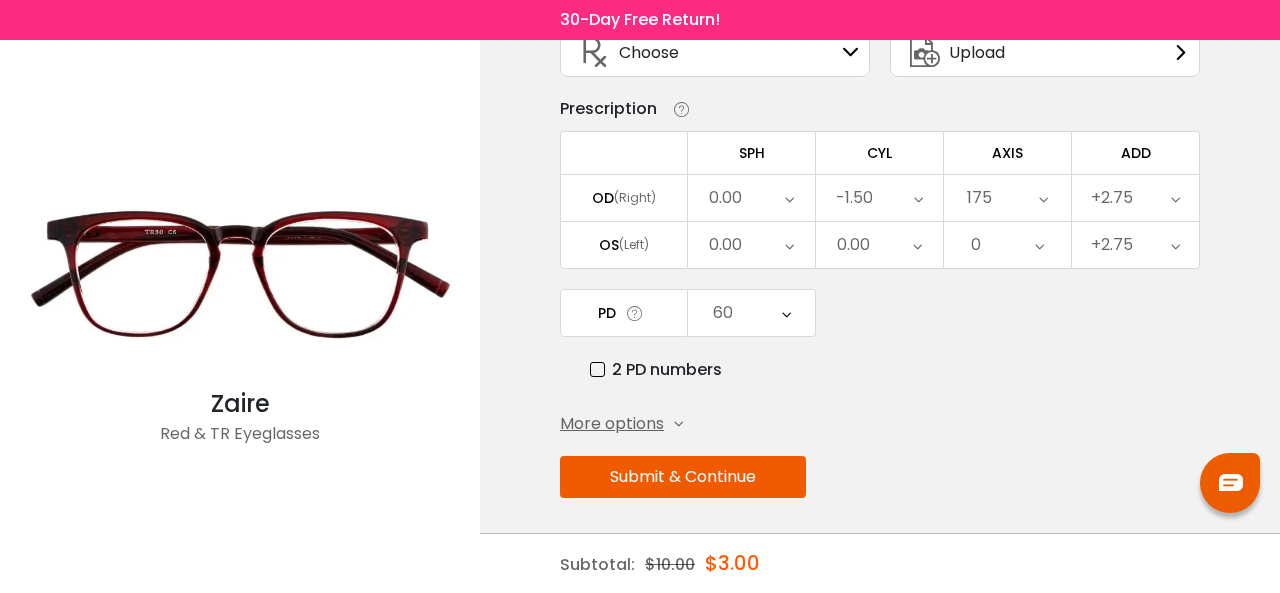 click on "-1.50" at bounding box center [879, 198] 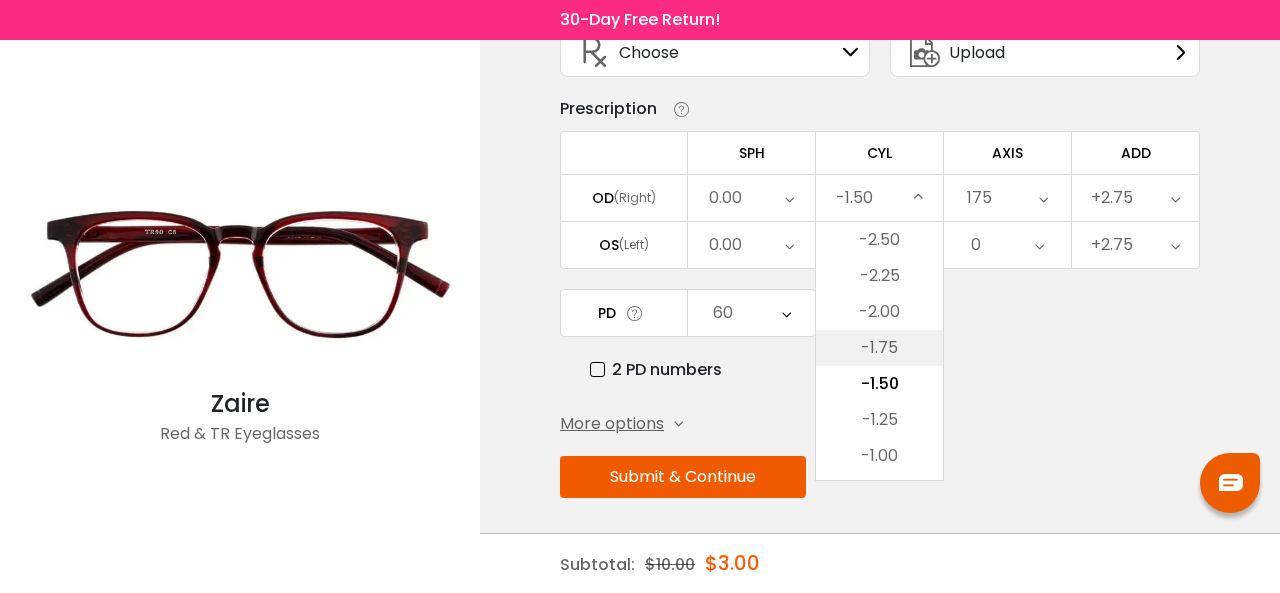 scroll, scrollTop: 518, scrollLeft: 0, axis: vertical 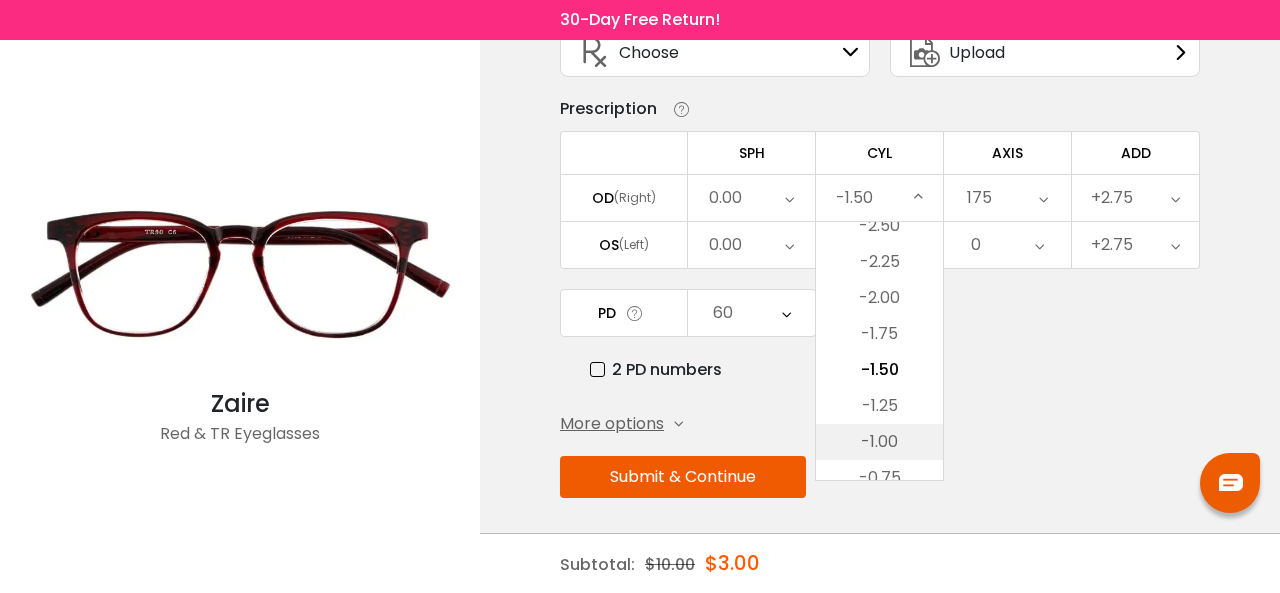 click on "-1.00" at bounding box center [879, 442] 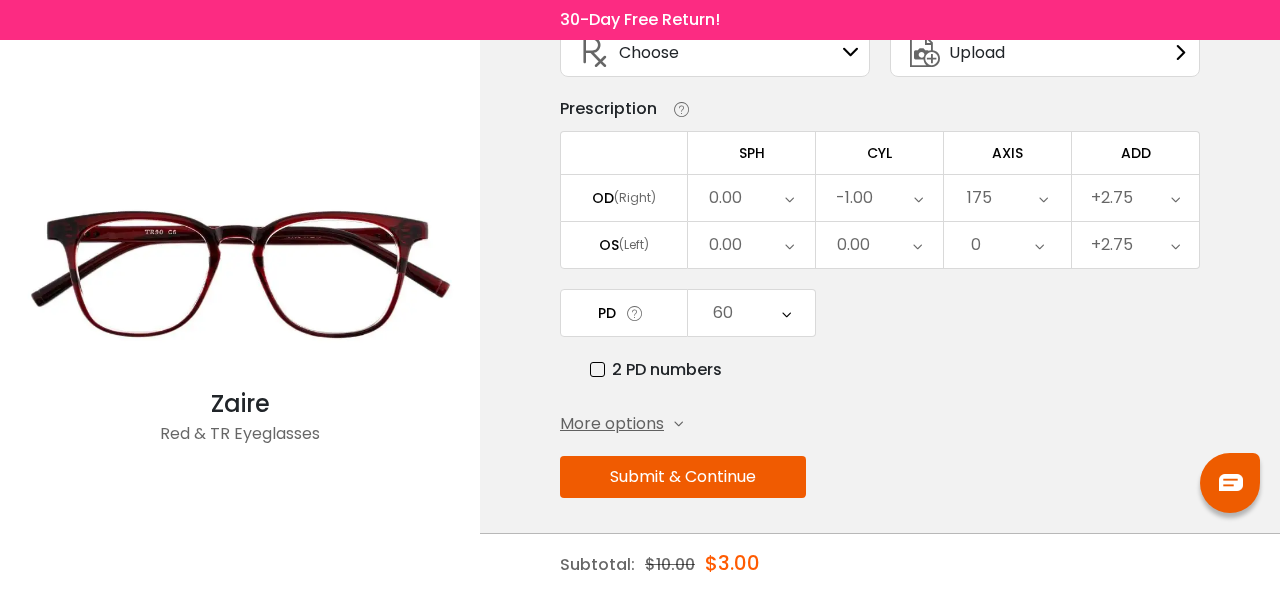 click on "-1.00" at bounding box center (879, 198) 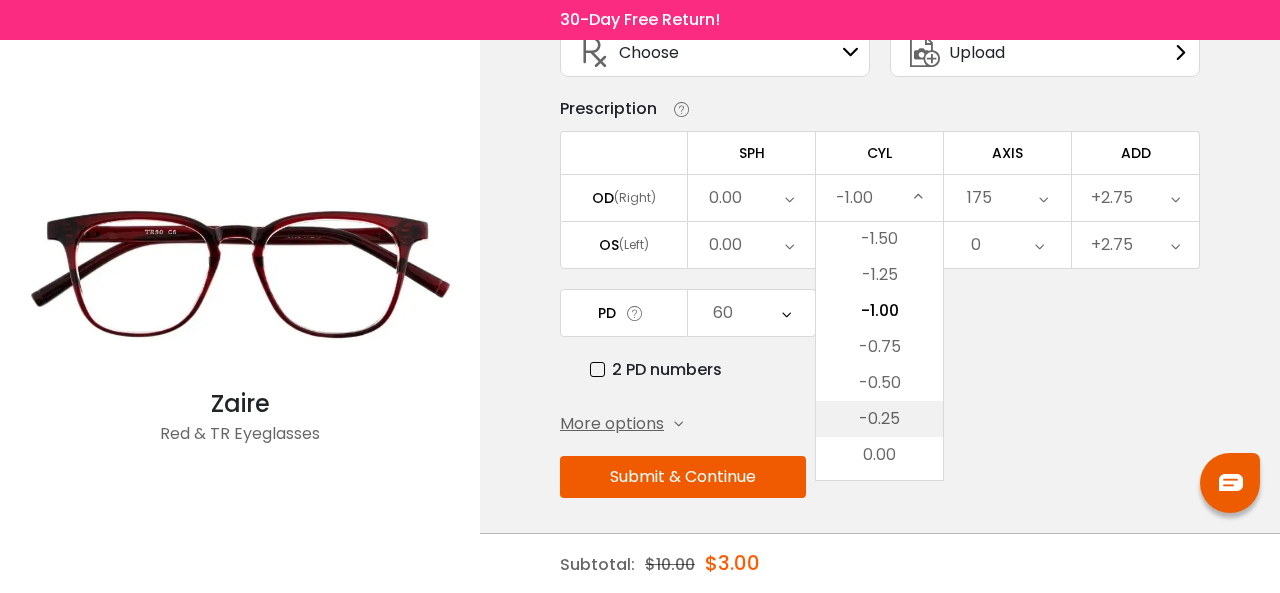 scroll, scrollTop: 690, scrollLeft: 0, axis: vertical 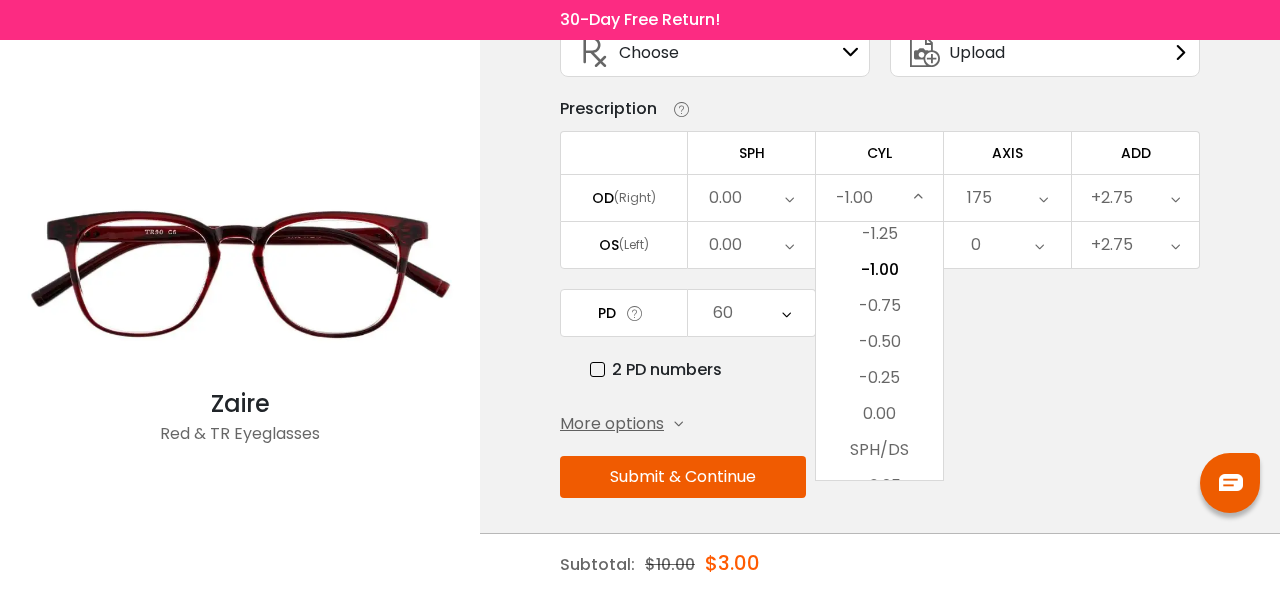 click on "0.00" at bounding box center (879, 414) 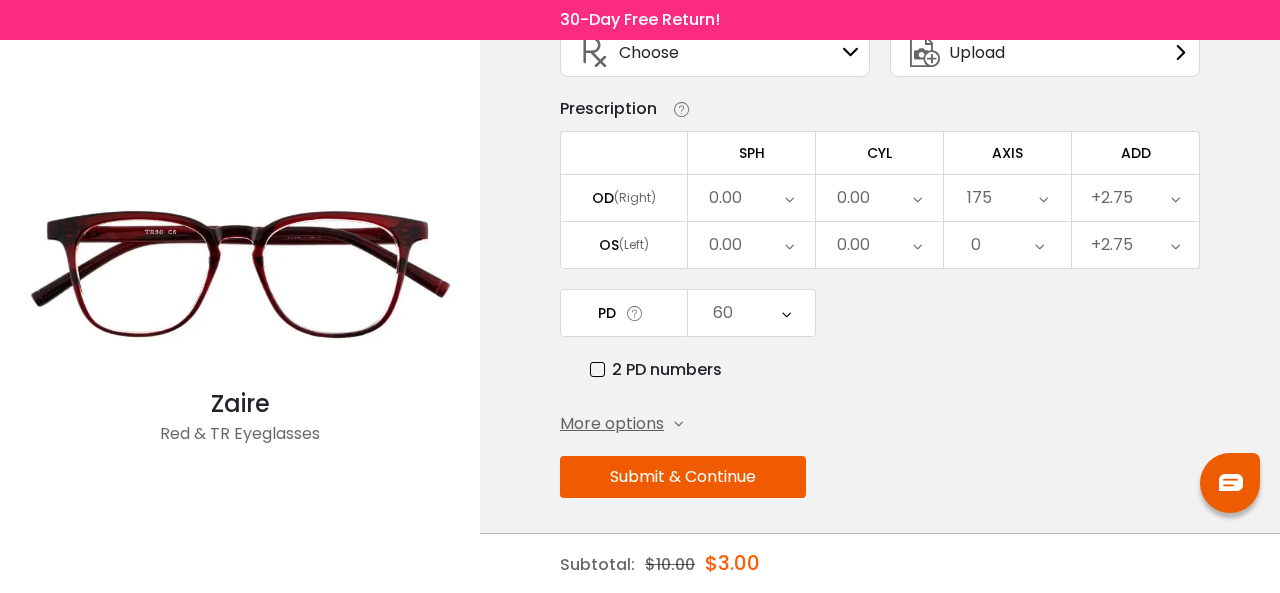 click on "175" at bounding box center [1007, 198] 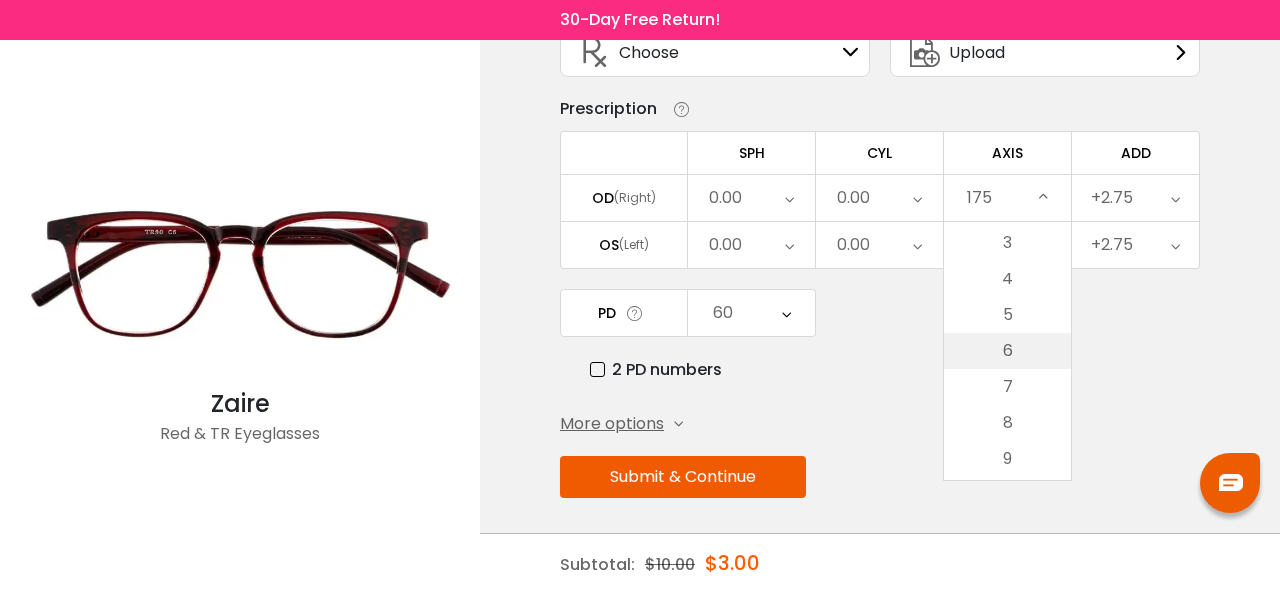 scroll, scrollTop: 0, scrollLeft: 0, axis: both 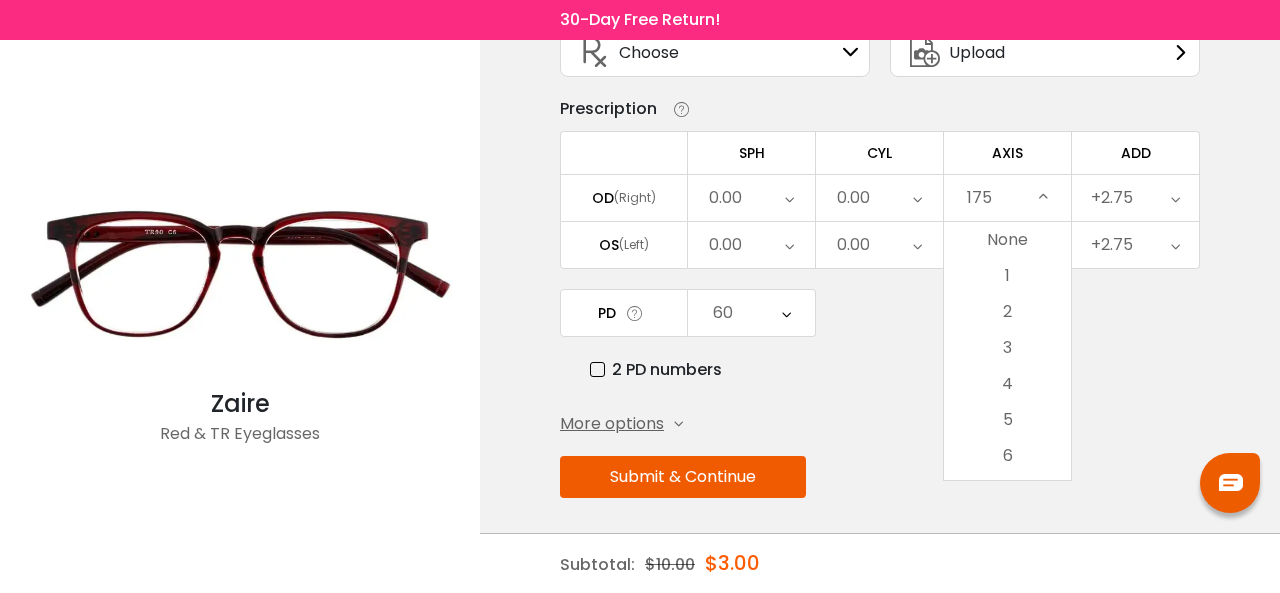 click on "None" at bounding box center [1007, 240] 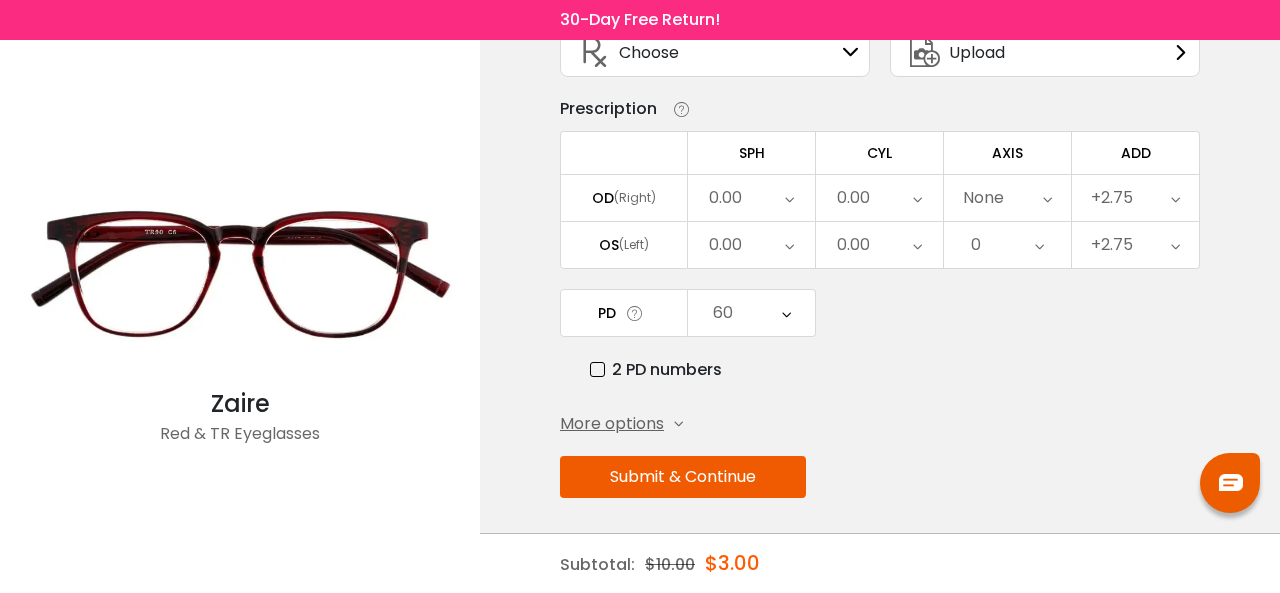 click on "2 PD numbers" at bounding box center [656, 369] 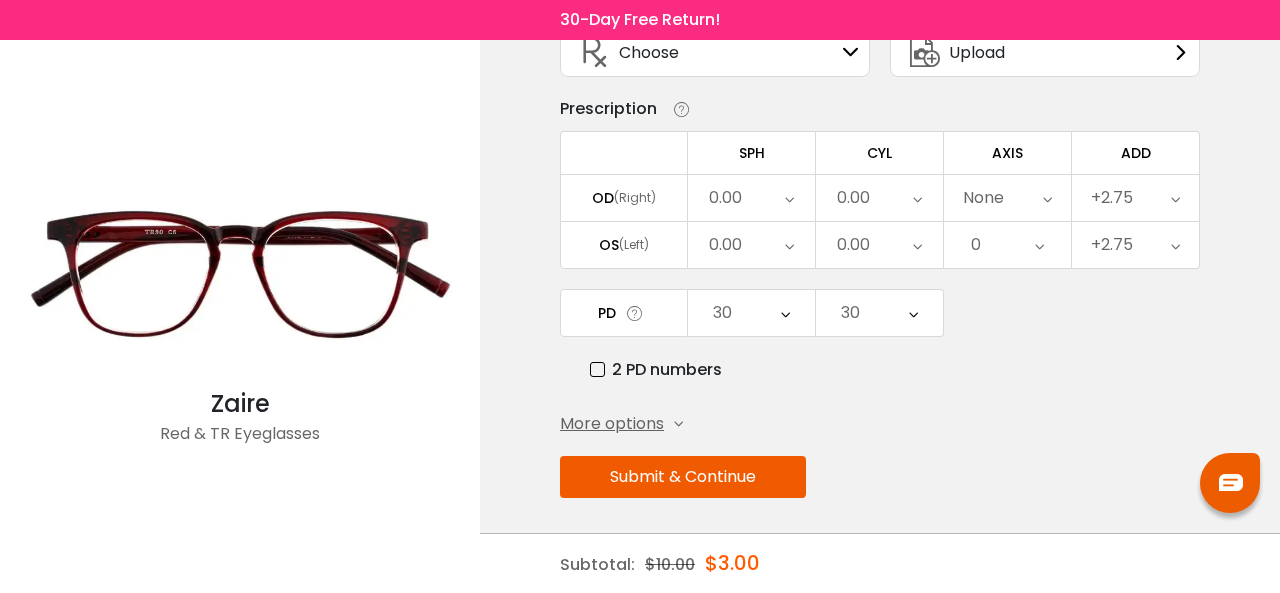 click on "2 PD numbers" at bounding box center (656, 369) 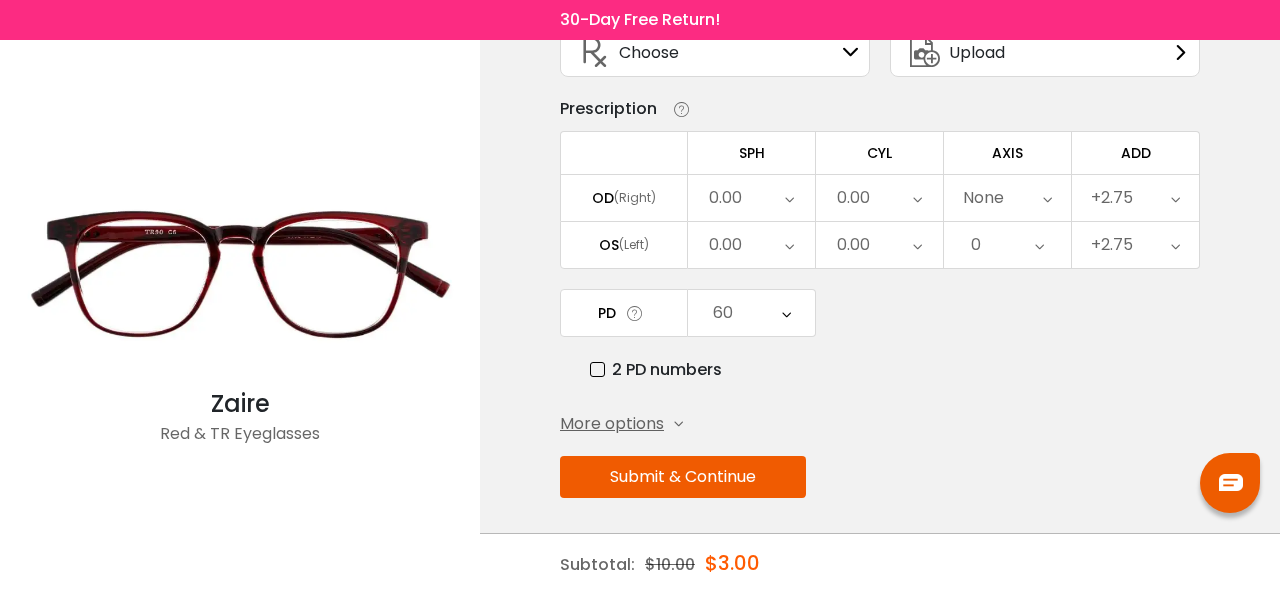 click on "Submit & Continue" at bounding box center [683, 477] 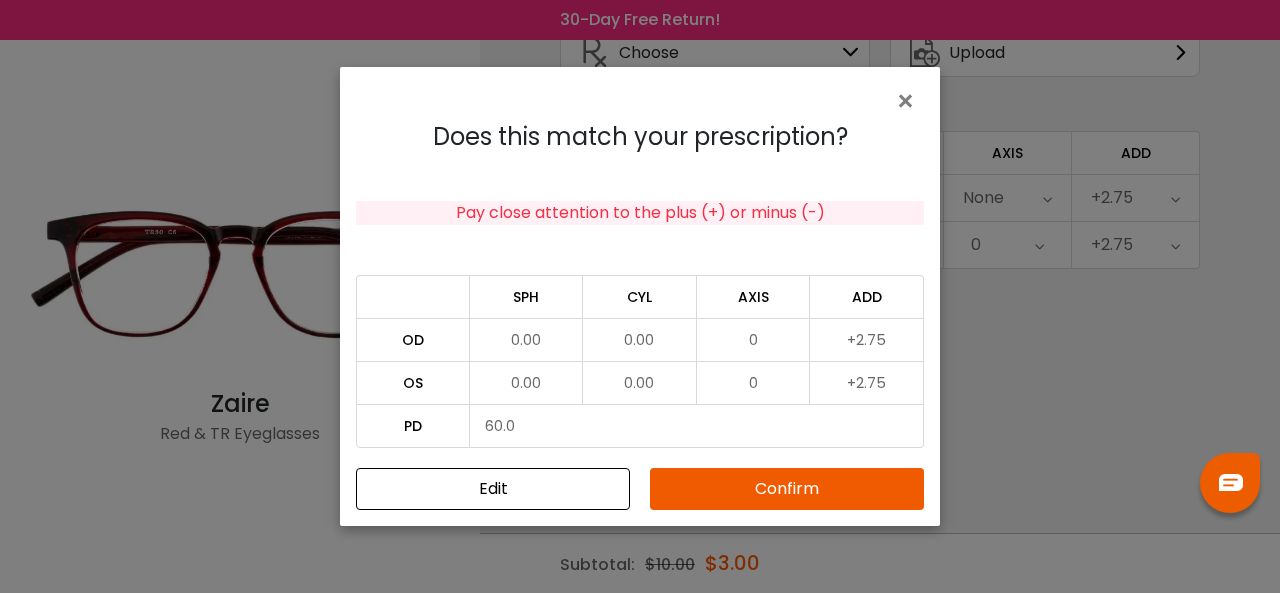 click on "Confirm" at bounding box center (787, 489) 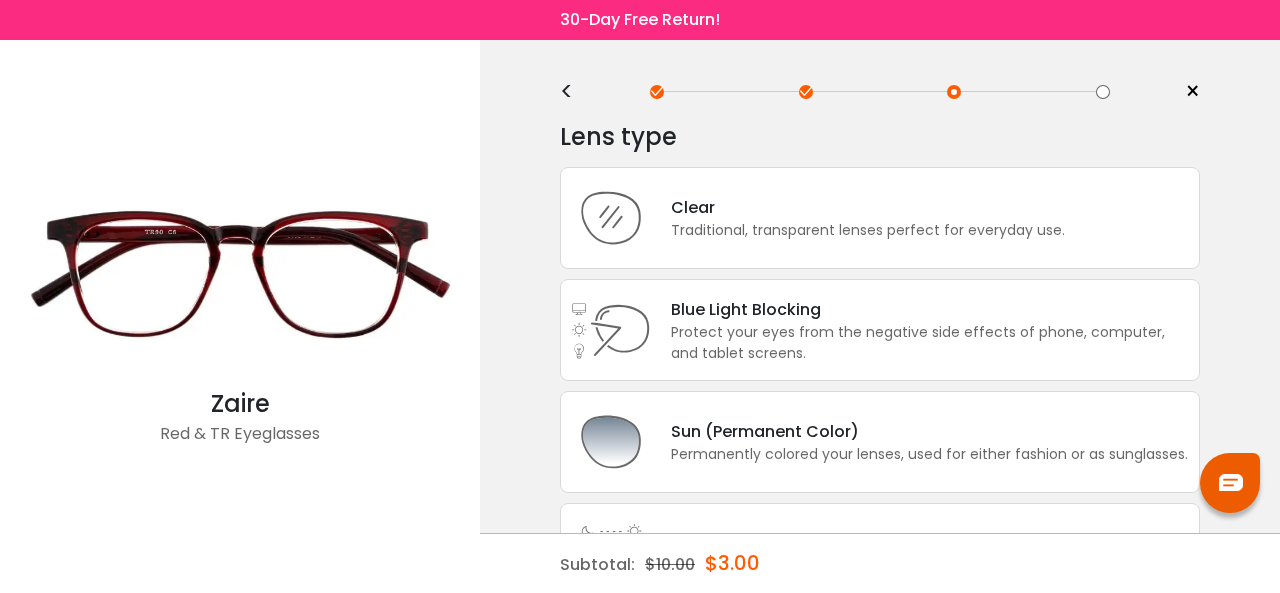 scroll, scrollTop: 0, scrollLeft: 0, axis: both 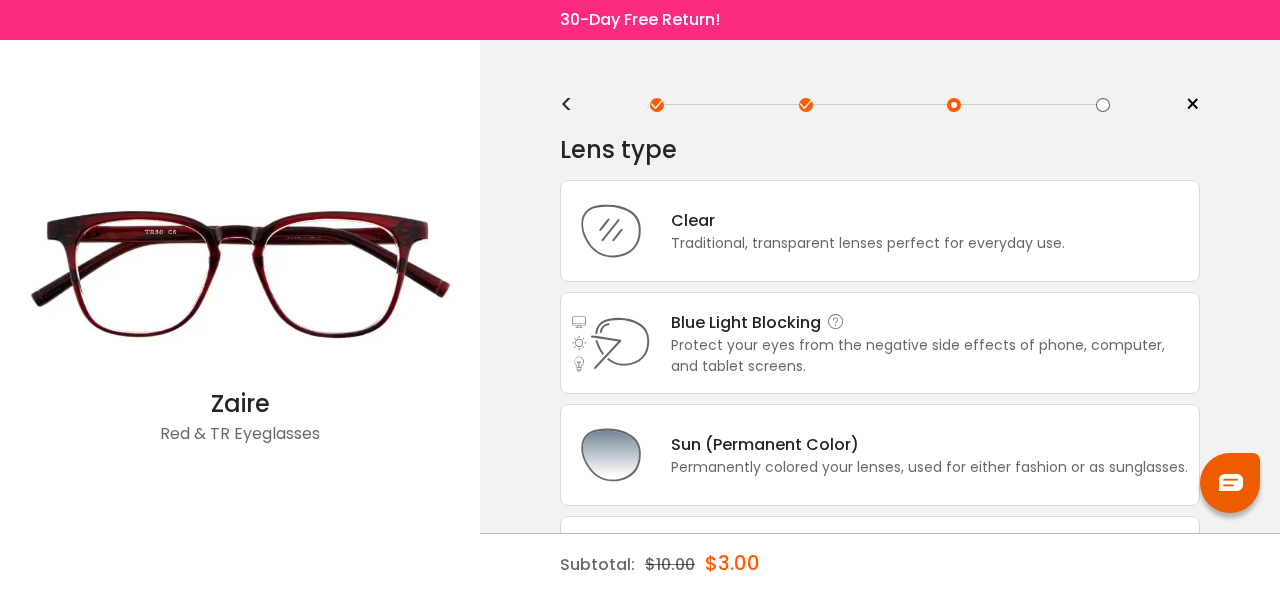 click on "Protect your eyes from the negative side effects of phone, computer, and tablet screens." at bounding box center [930, 356] 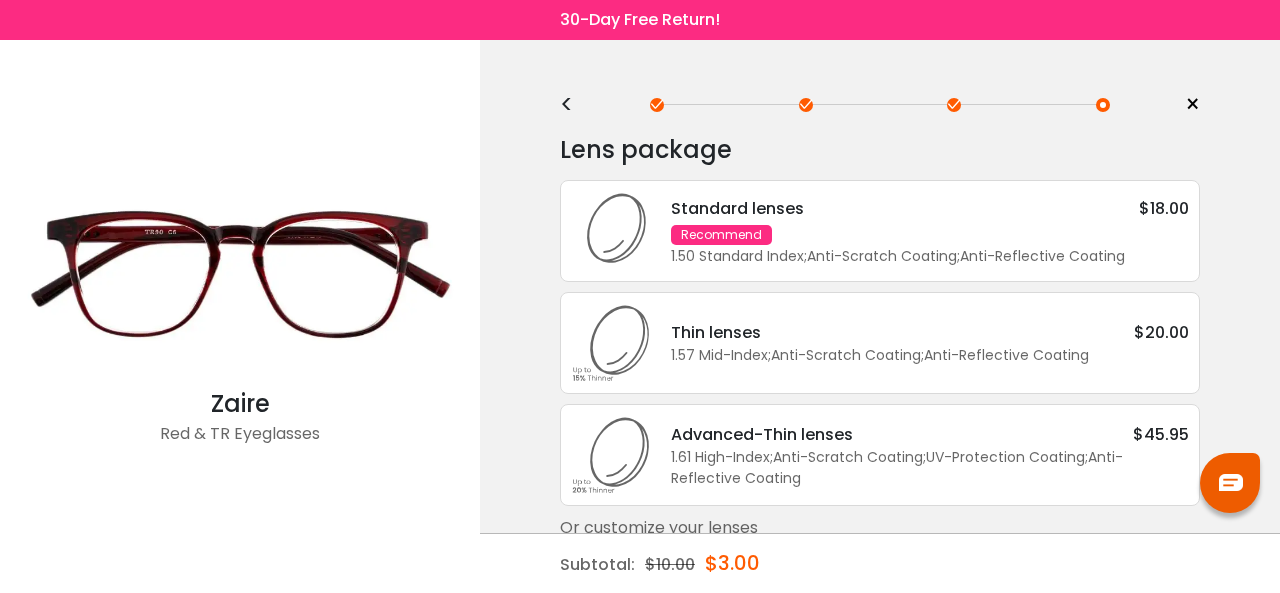 click on "Standard lenses
$18.00
Recommend
1.50 Standard Index ;
Anti-Scratch Coating ;
Anti-Reflective Coating ;" at bounding box center [920, 231] 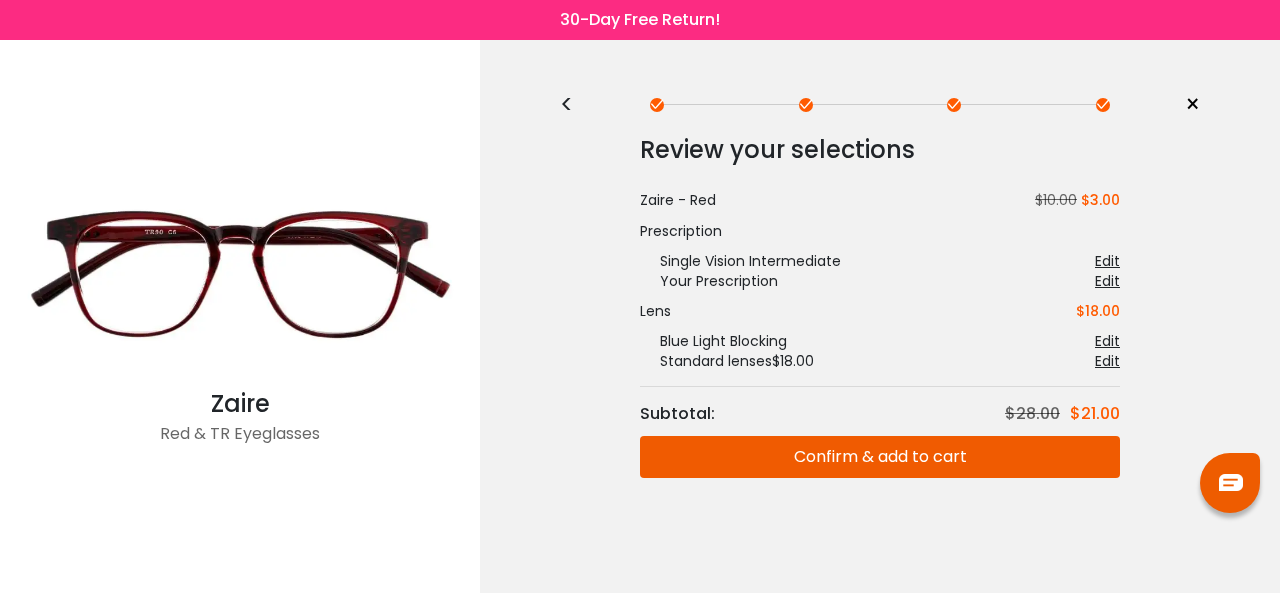 click on "Confirm & add to cart" at bounding box center [880, 457] 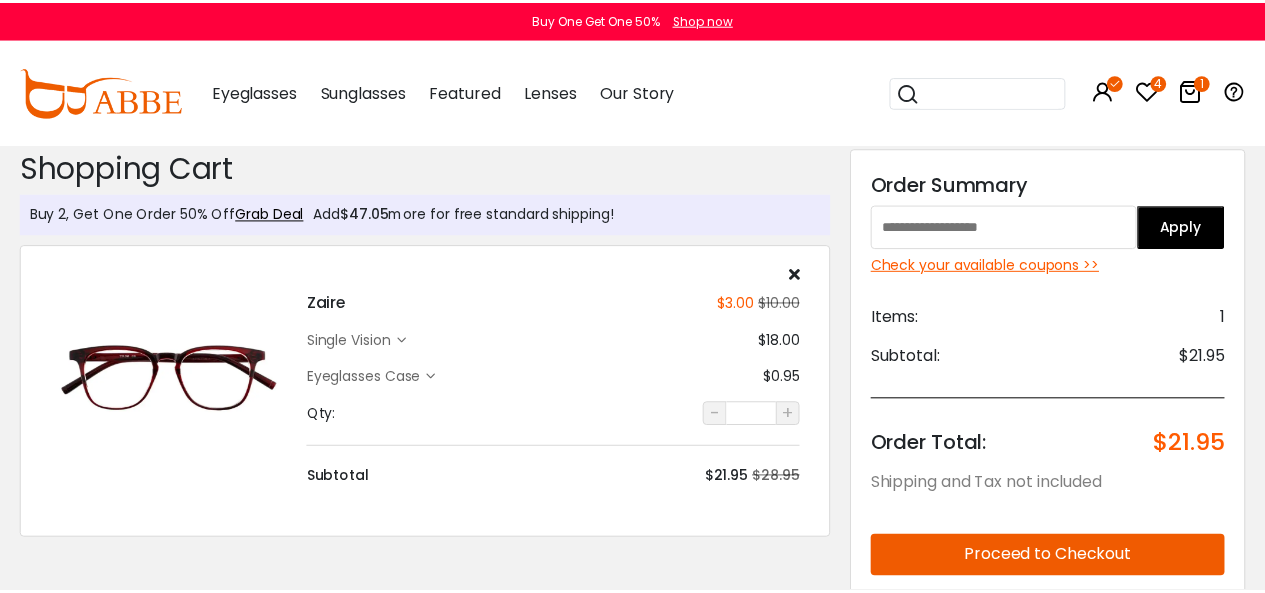 scroll, scrollTop: 0, scrollLeft: 0, axis: both 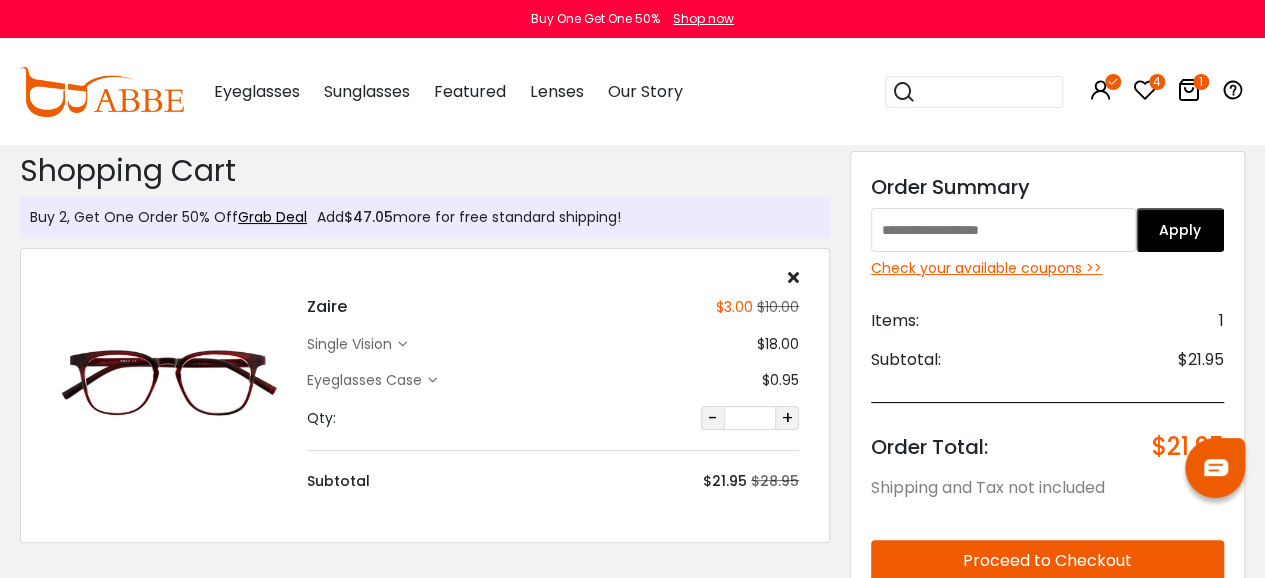 click at bounding box center (1145, 90) 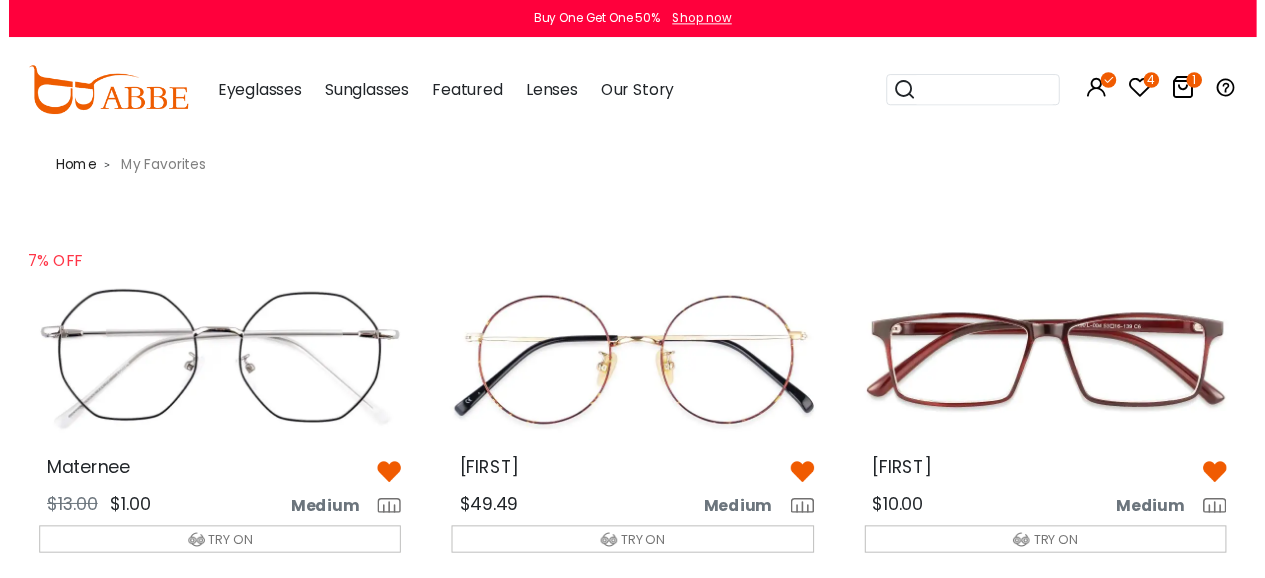 scroll, scrollTop: 0, scrollLeft: 0, axis: both 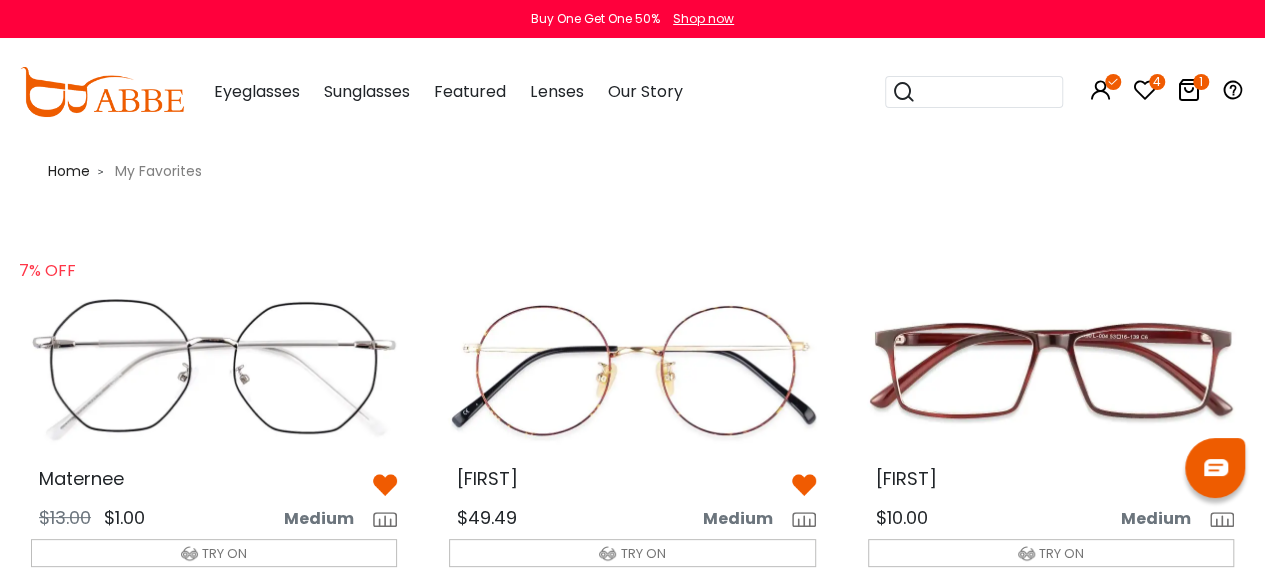 click at bounding box center (214, 370) 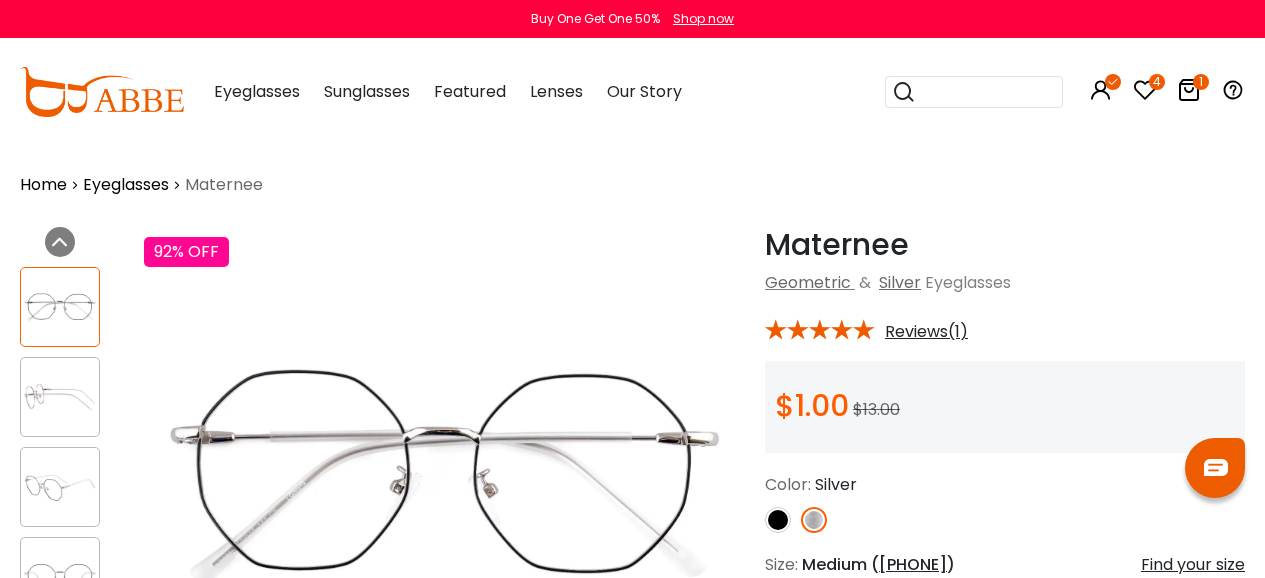scroll, scrollTop: 0, scrollLeft: 0, axis: both 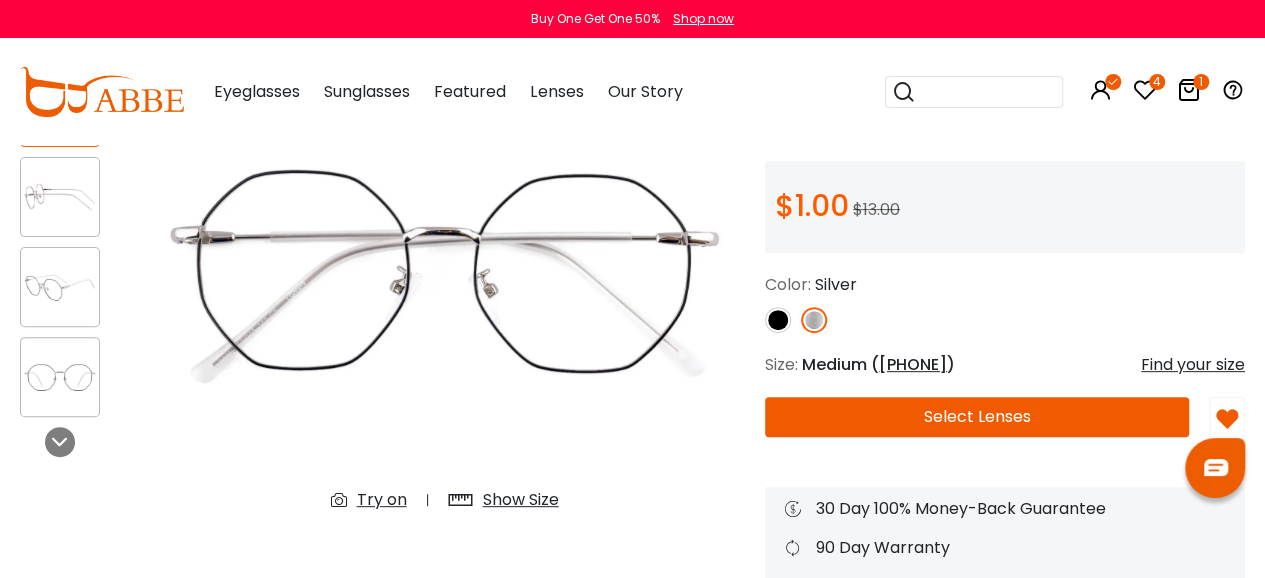 click on "Try on" at bounding box center (382, 500) 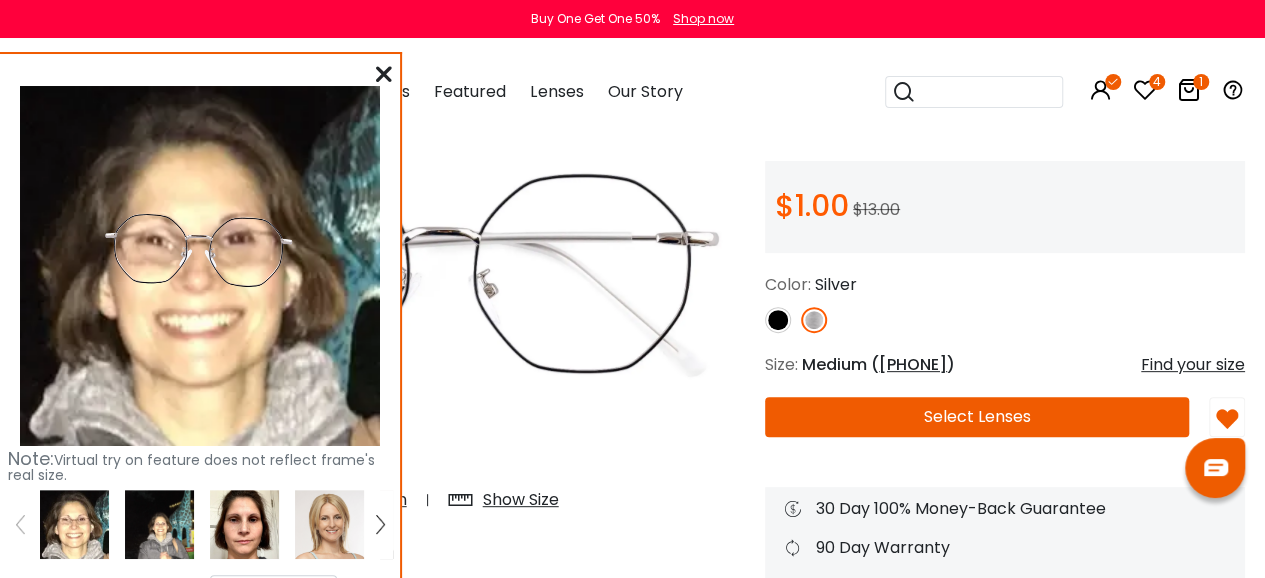 click at bounding box center [244, 524] 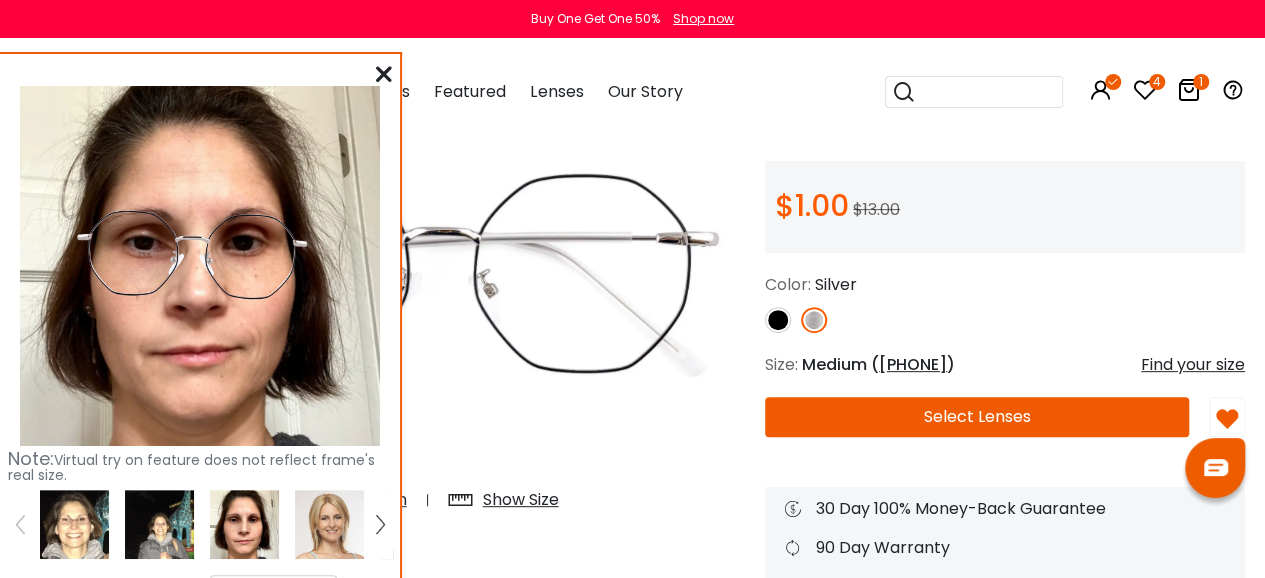 click at bounding box center [384, 74] 